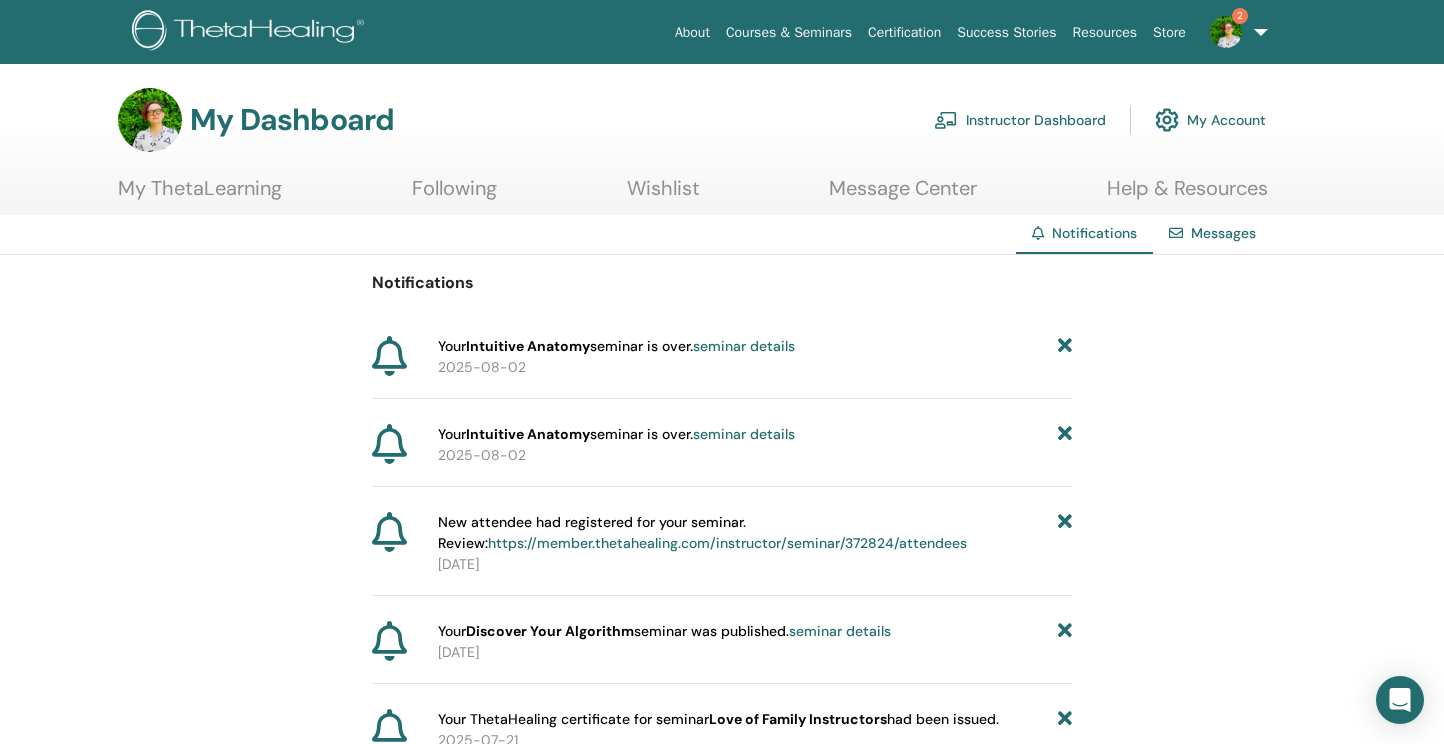scroll, scrollTop: 1, scrollLeft: 0, axis: vertical 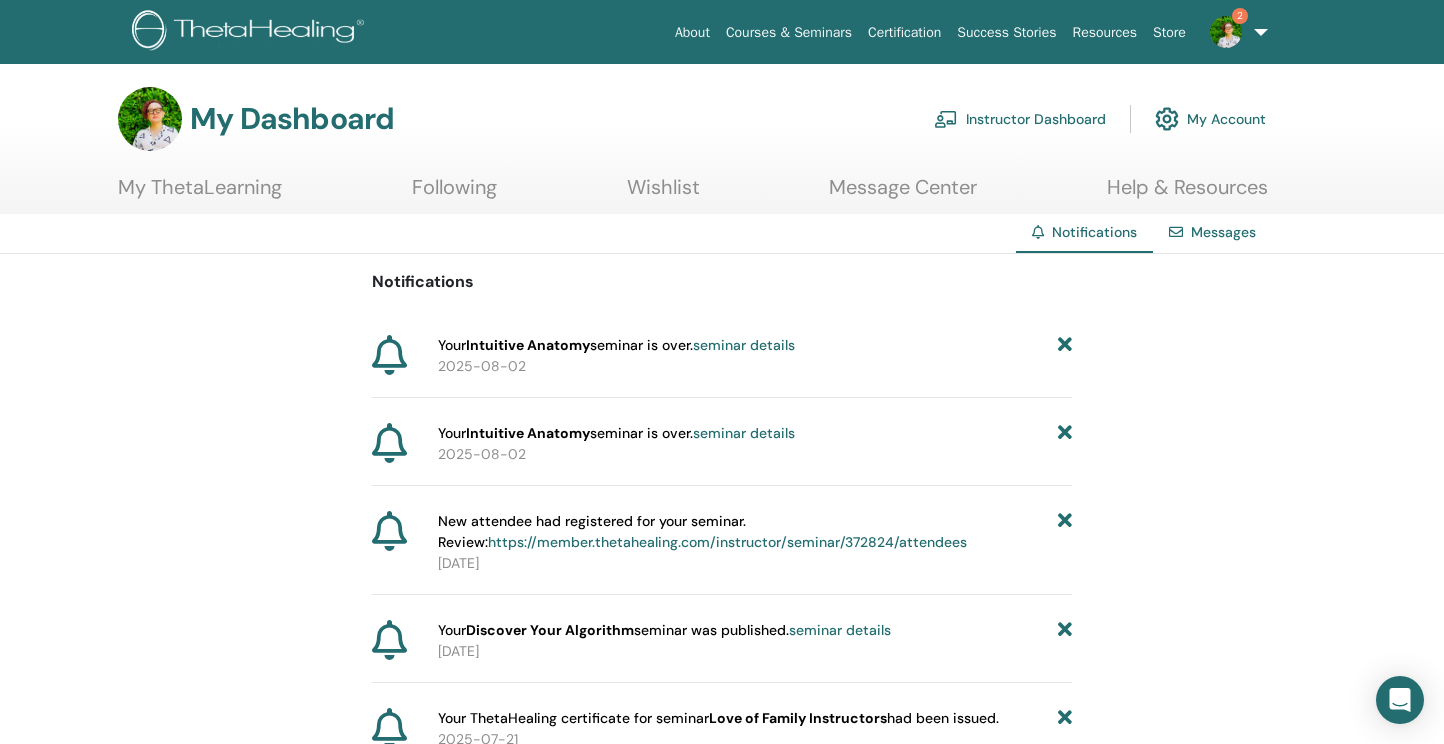 click on "seminar details" at bounding box center [744, 345] 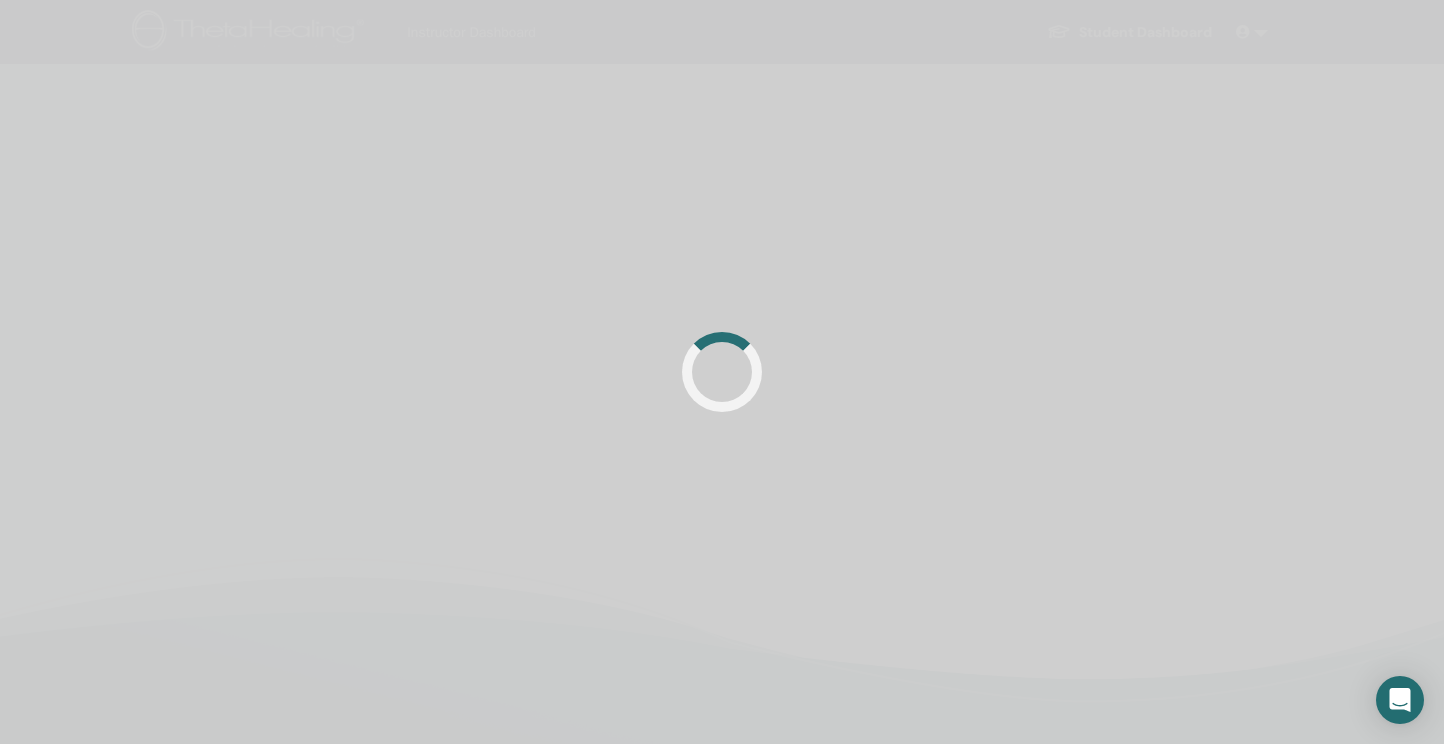 scroll, scrollTop: 0, scrollLeft: 0, axis: both 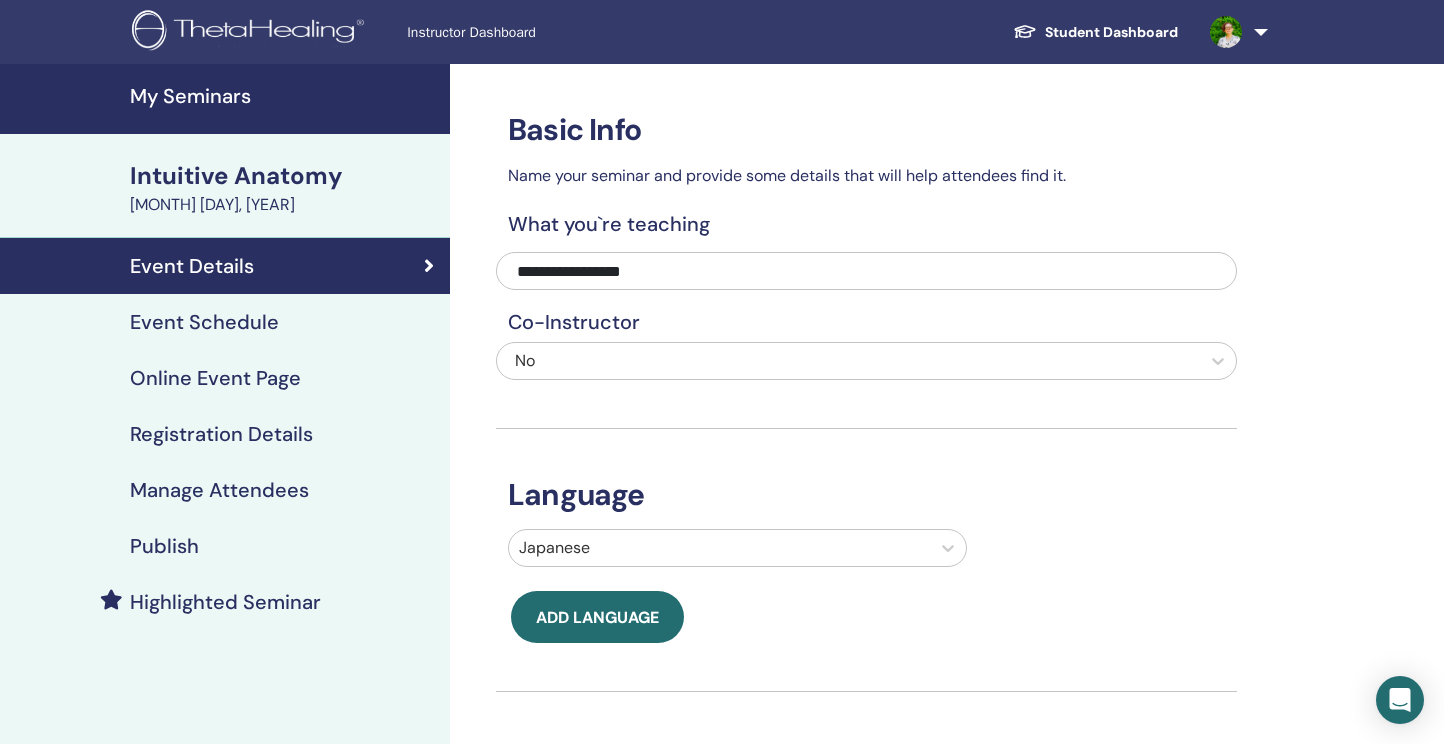 click on "My Seminars" at bounding box center (284, 96) 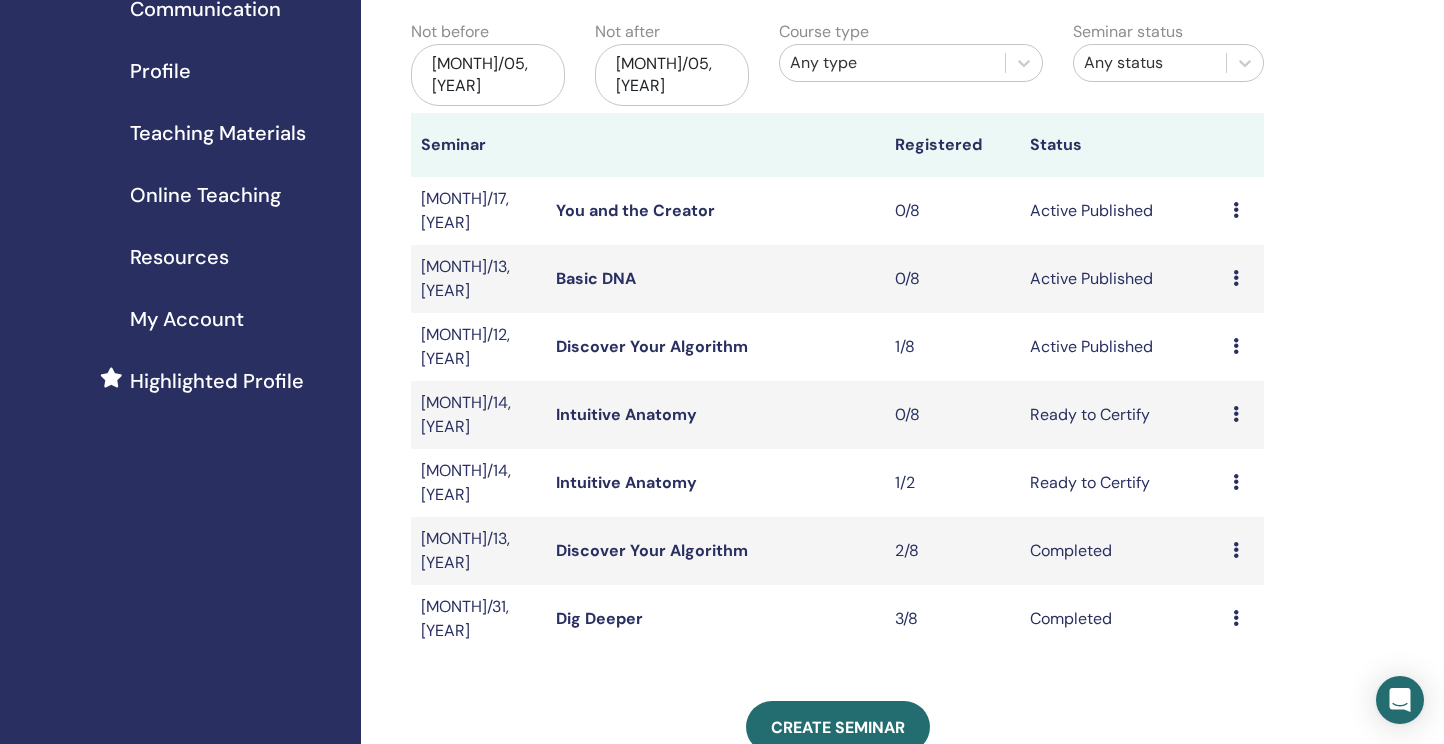 scroll, scrollTop: 211, scrollLeft: 0, axis: vertical 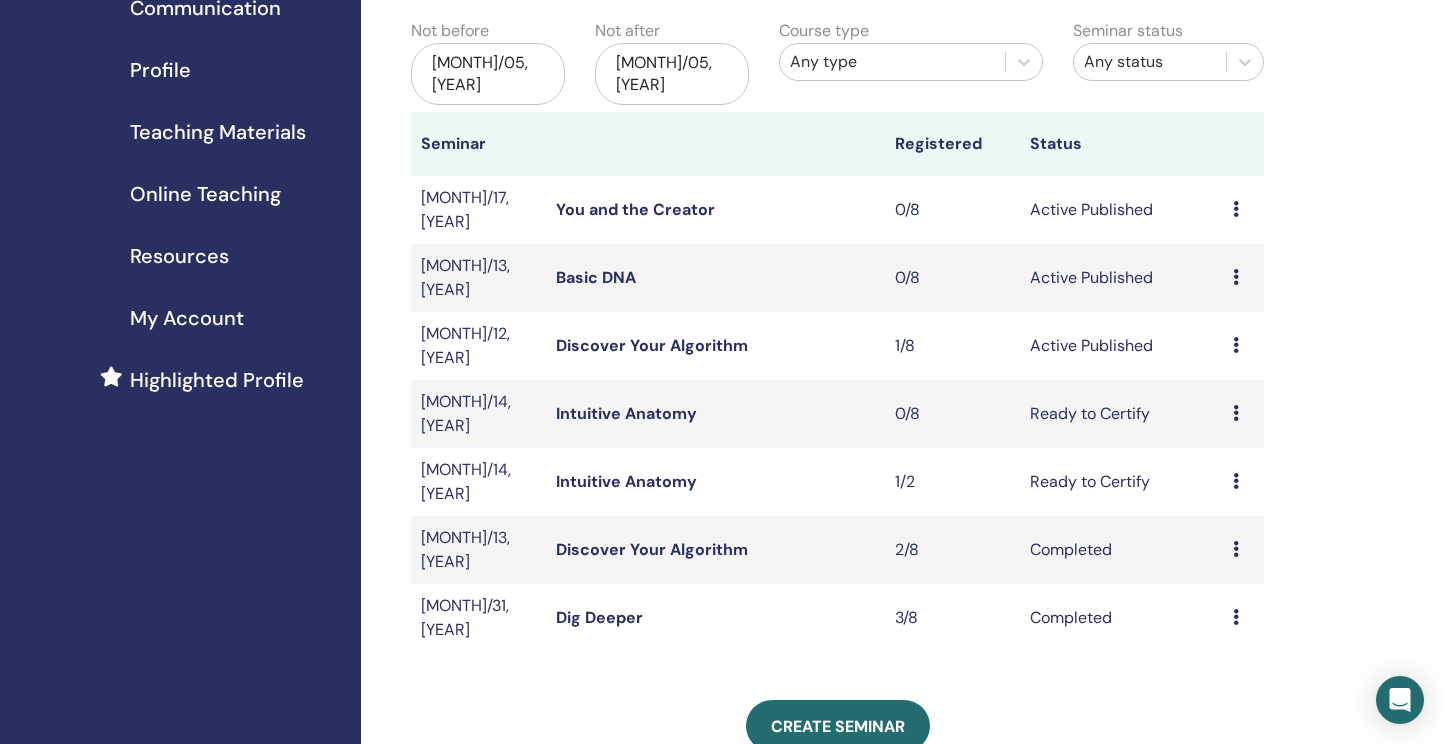 click at bounding box center (1236, 481) 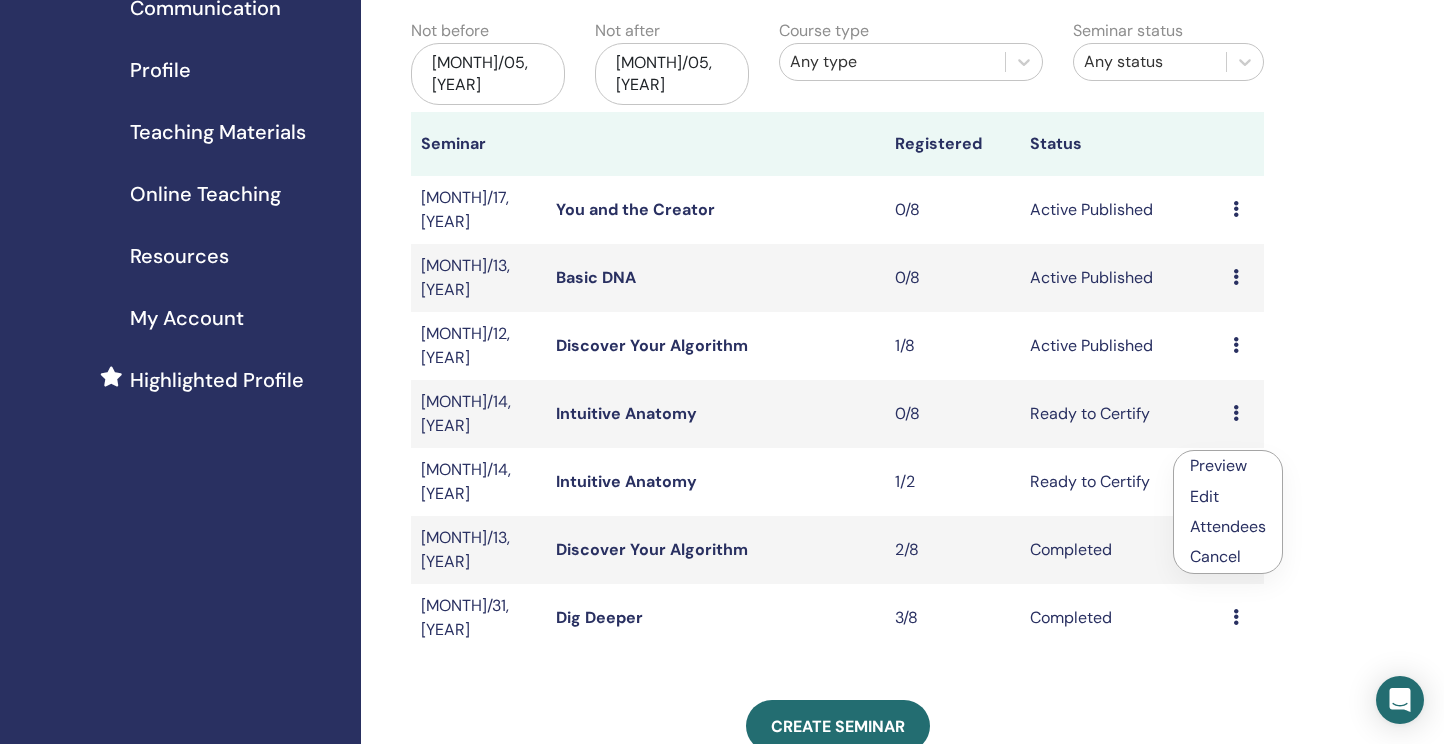 click on "Attendees" at bounding box center [1228, 526] 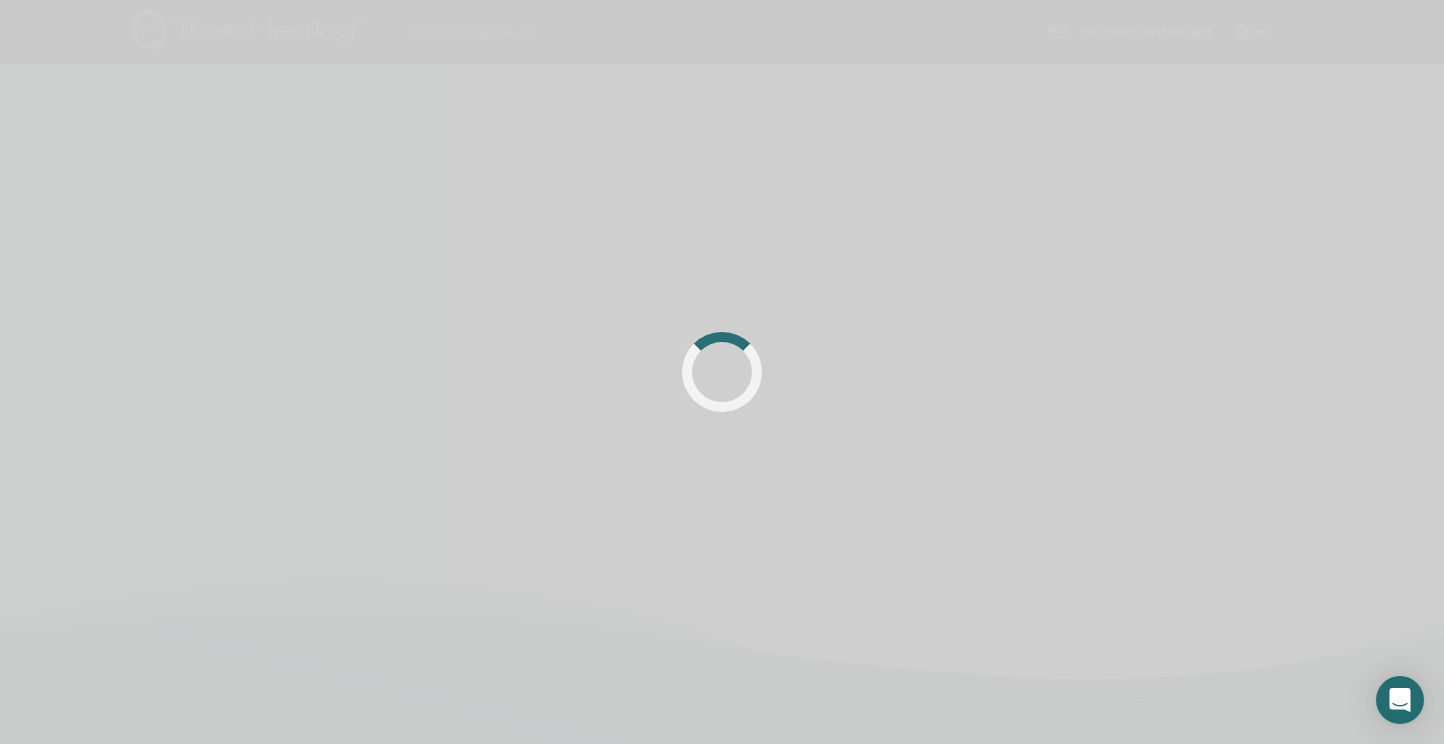 scroll, scrollTop: 0, scrollLeft: 0, axis: both 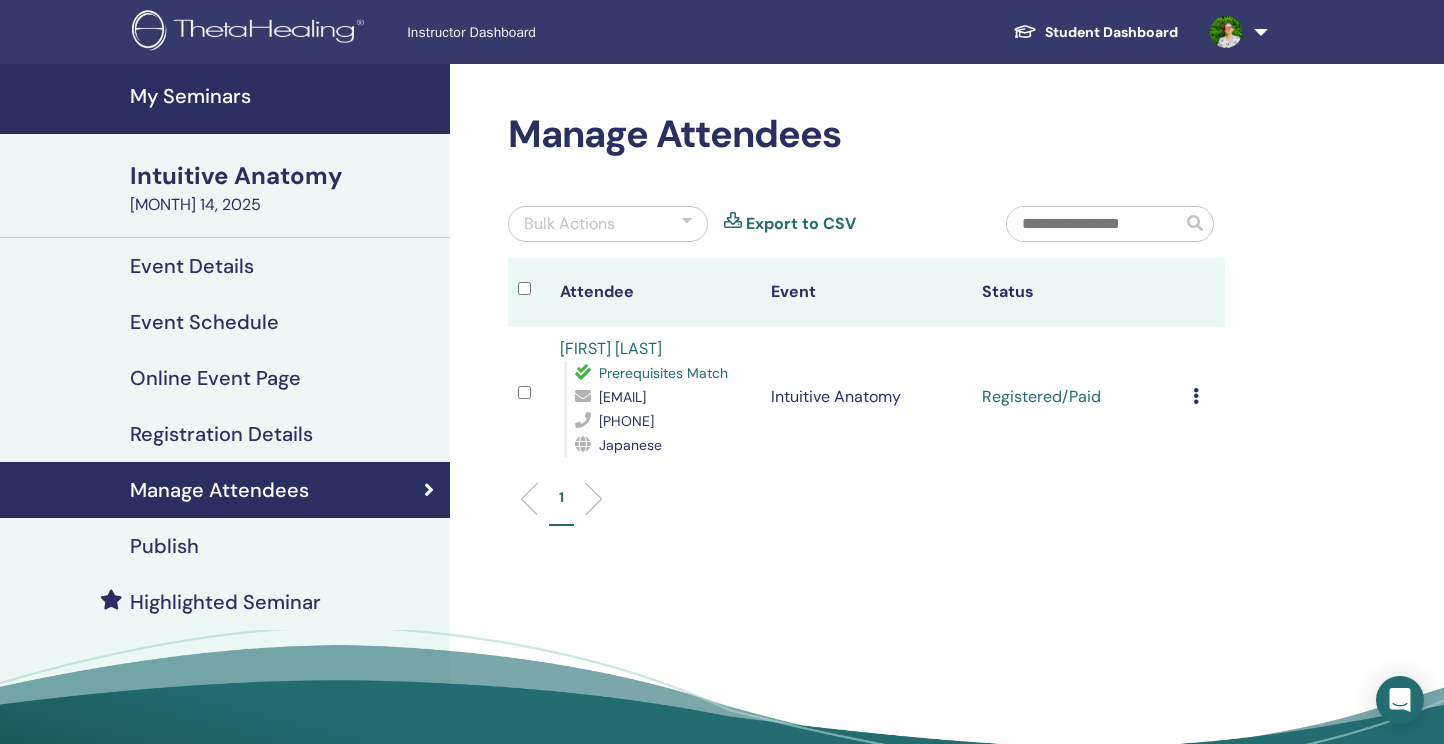 click on "Registered/Paid" at bounding box center (1077, 397) 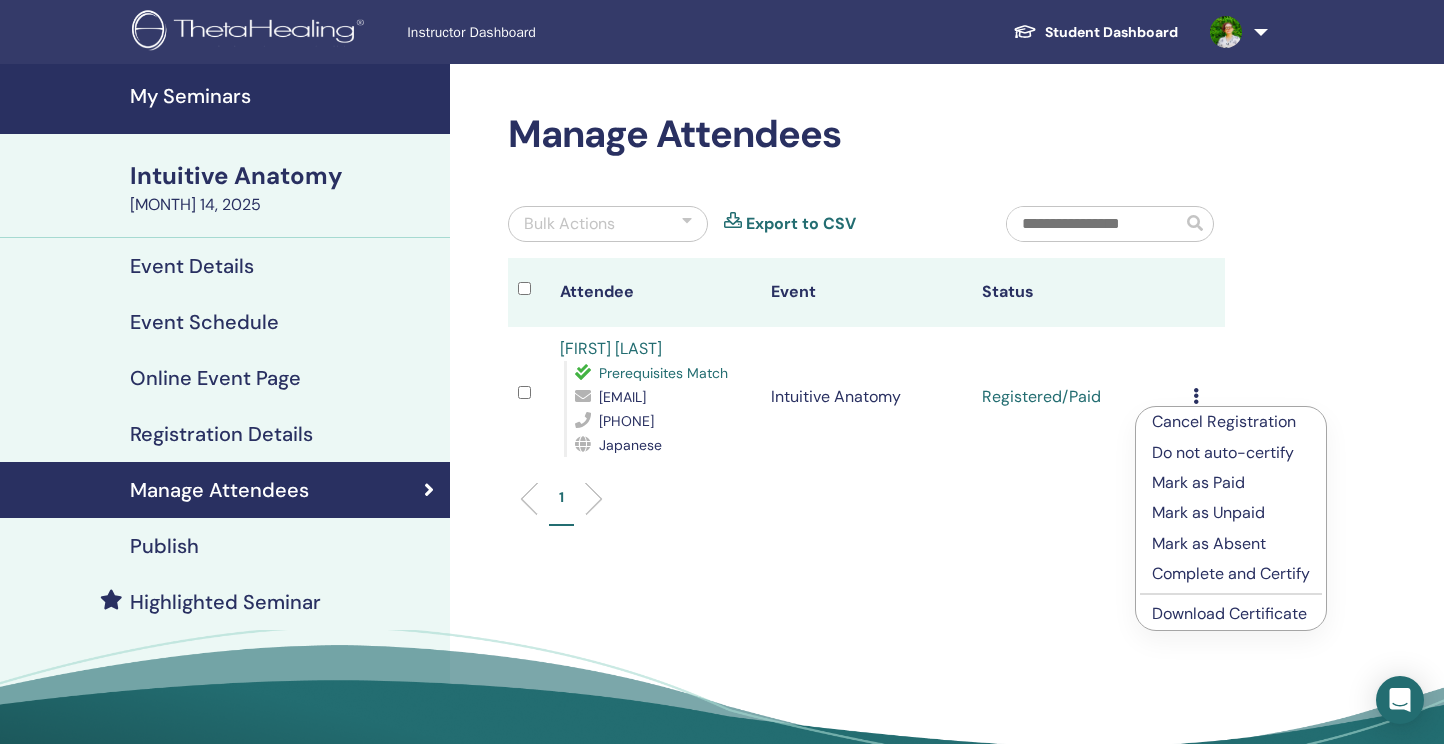 click on "Complete and Certify" at bounding box center [1231, 574] 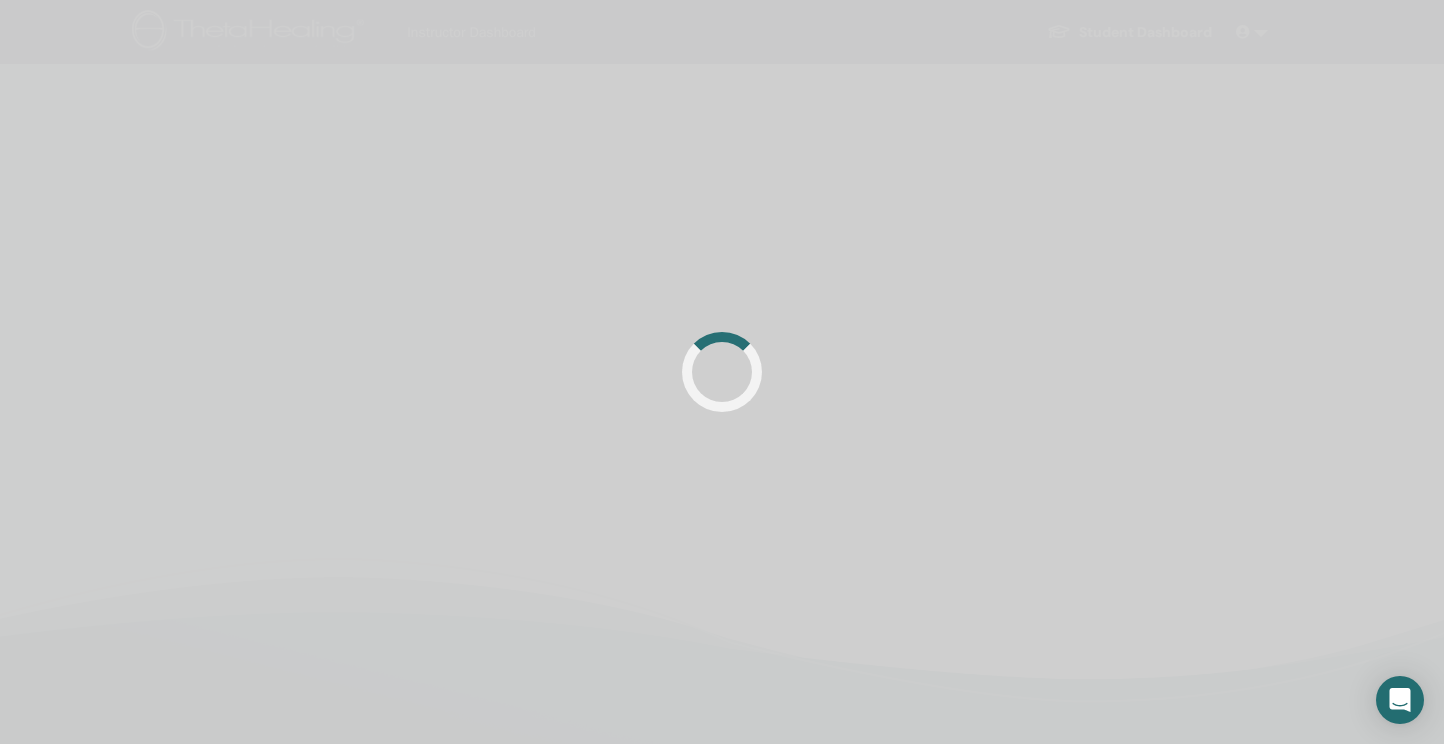 scroll, scrollTop: 0, scrollLeft: 0, axis: both 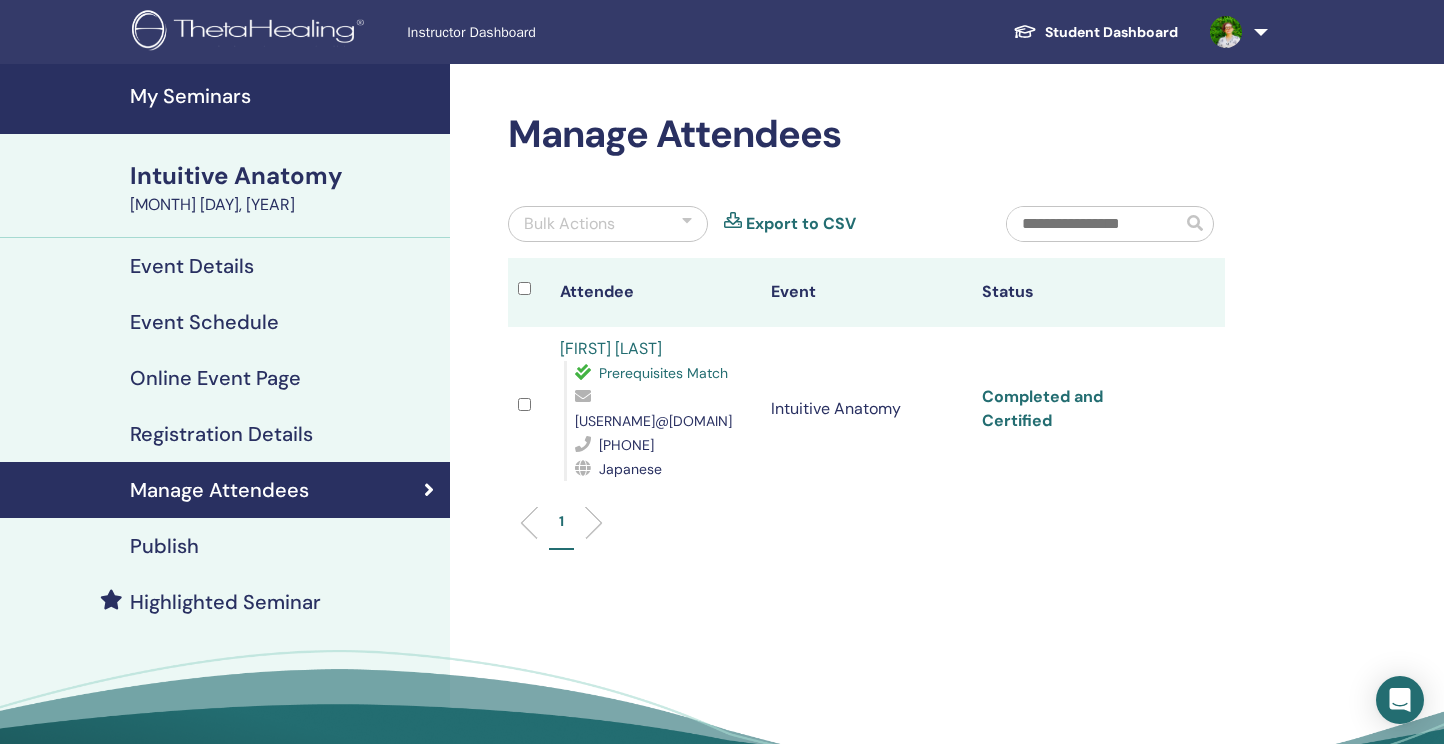 click on "Completed and Certified" at bounding box center (1042, 408) 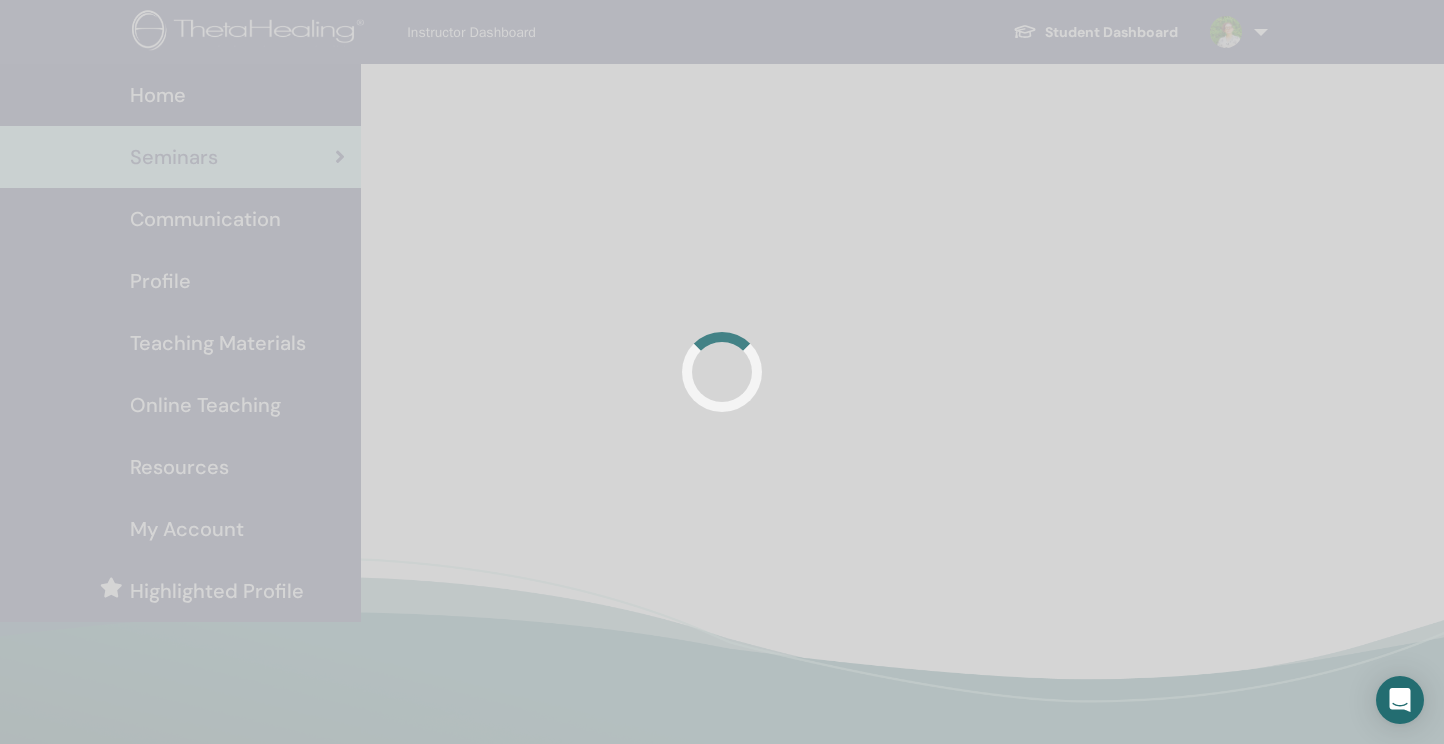 scroll, scrollTop: 211, scrollLeft: 0, axis: vertical 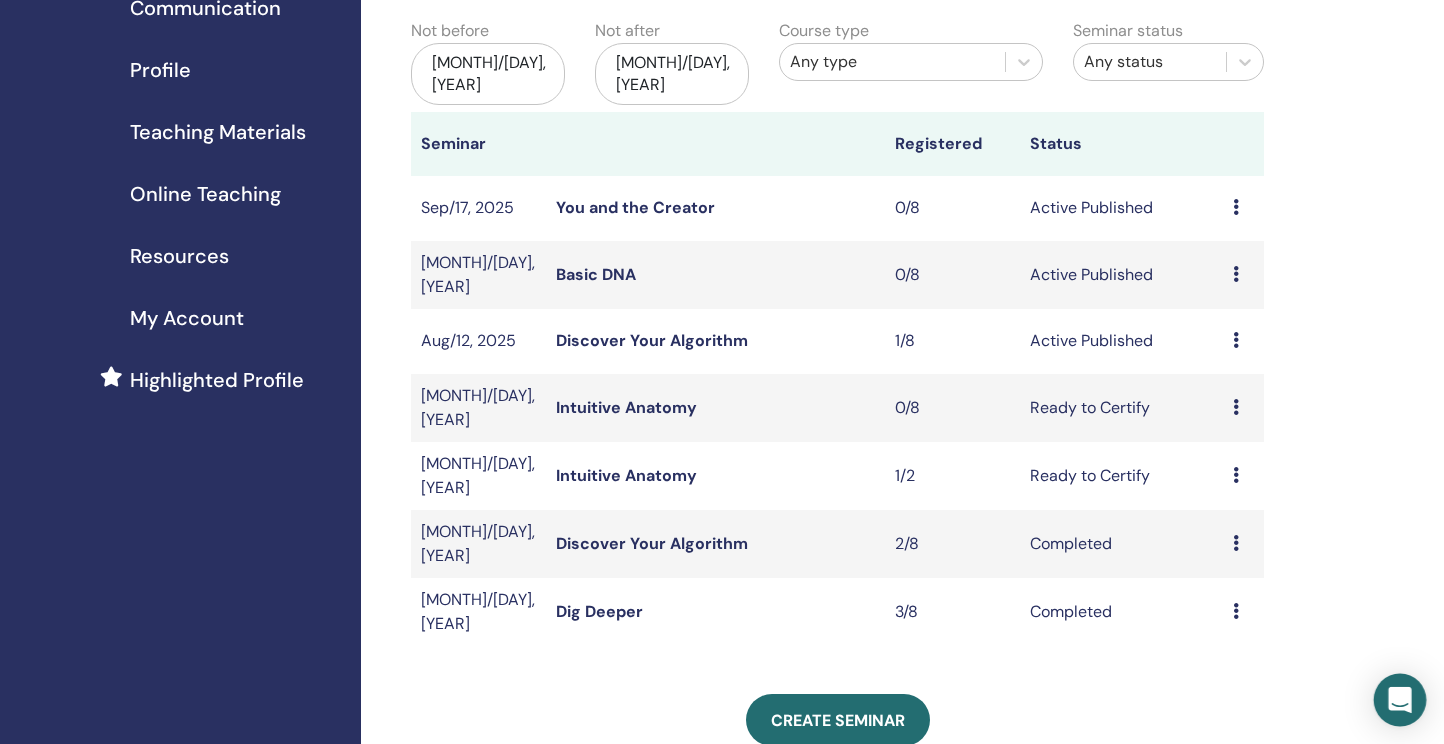 click 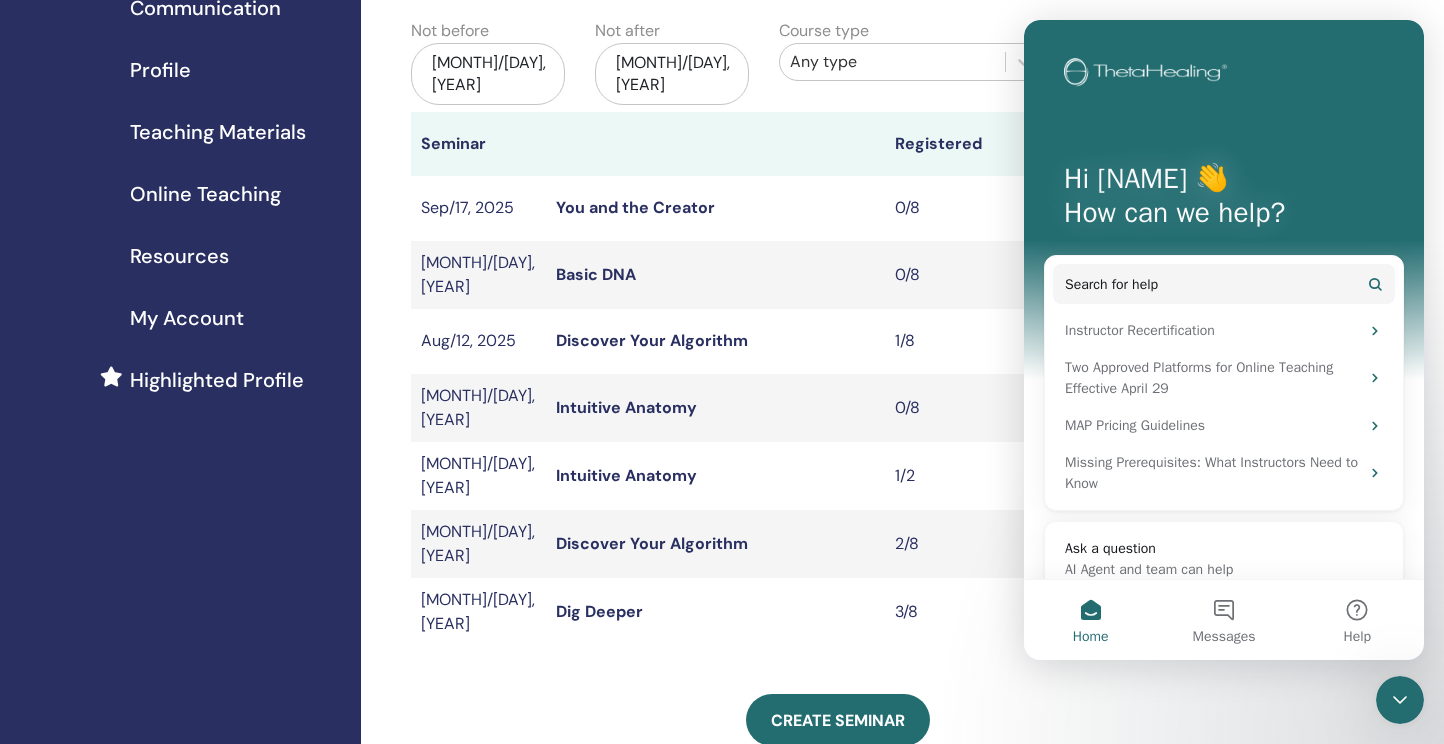 scroll, scrollTop: 0, scrollLeft: 0, axis: both 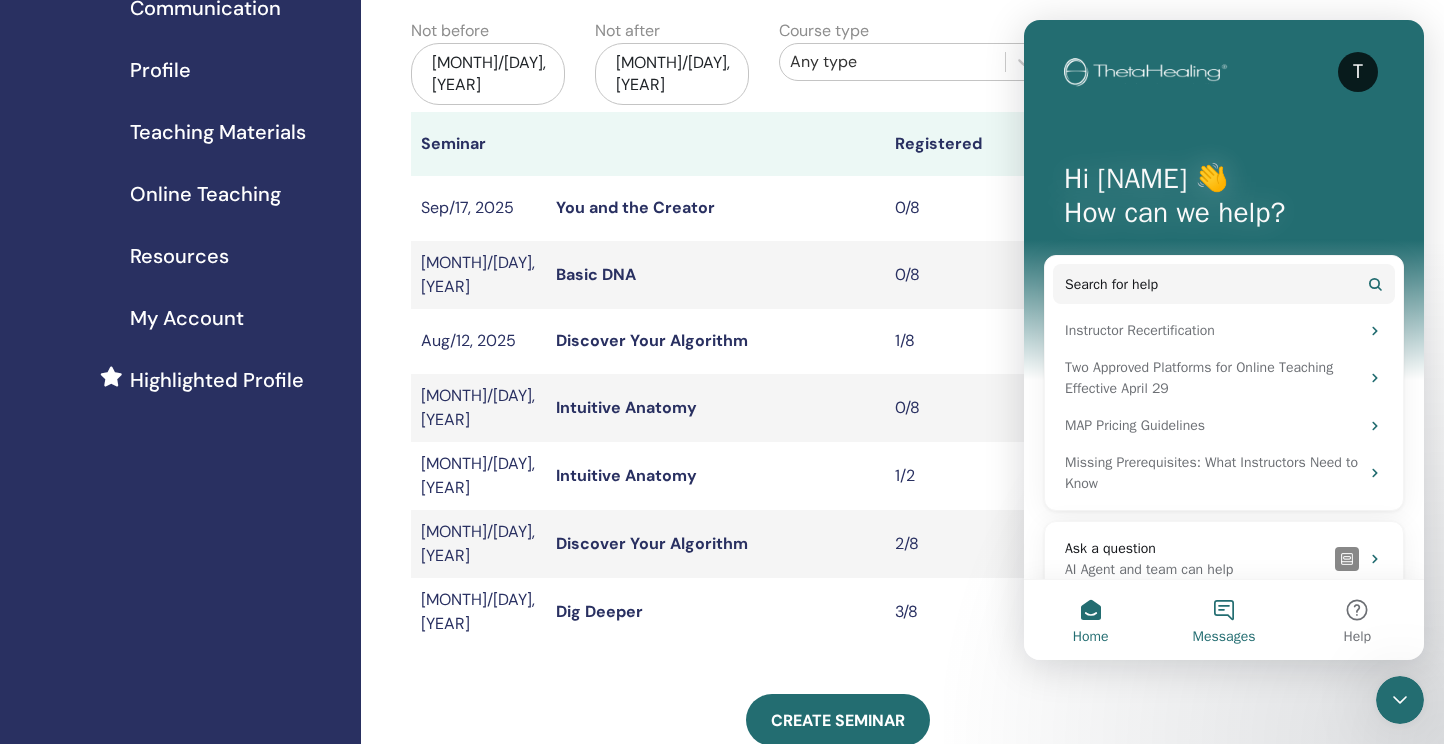 click on "Messages" at bounding box center [1223, 620] 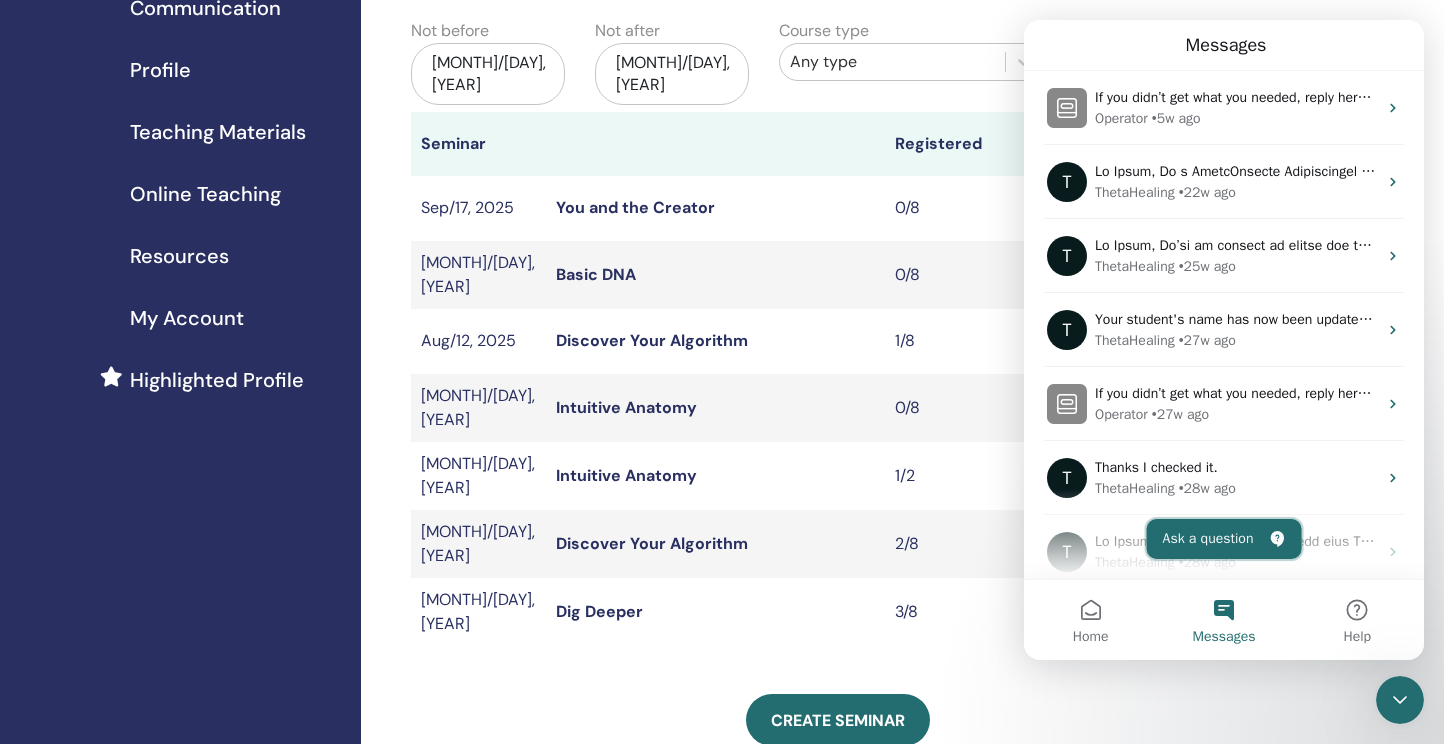 click on "Ask a question" at bounding box center (1224, 539) 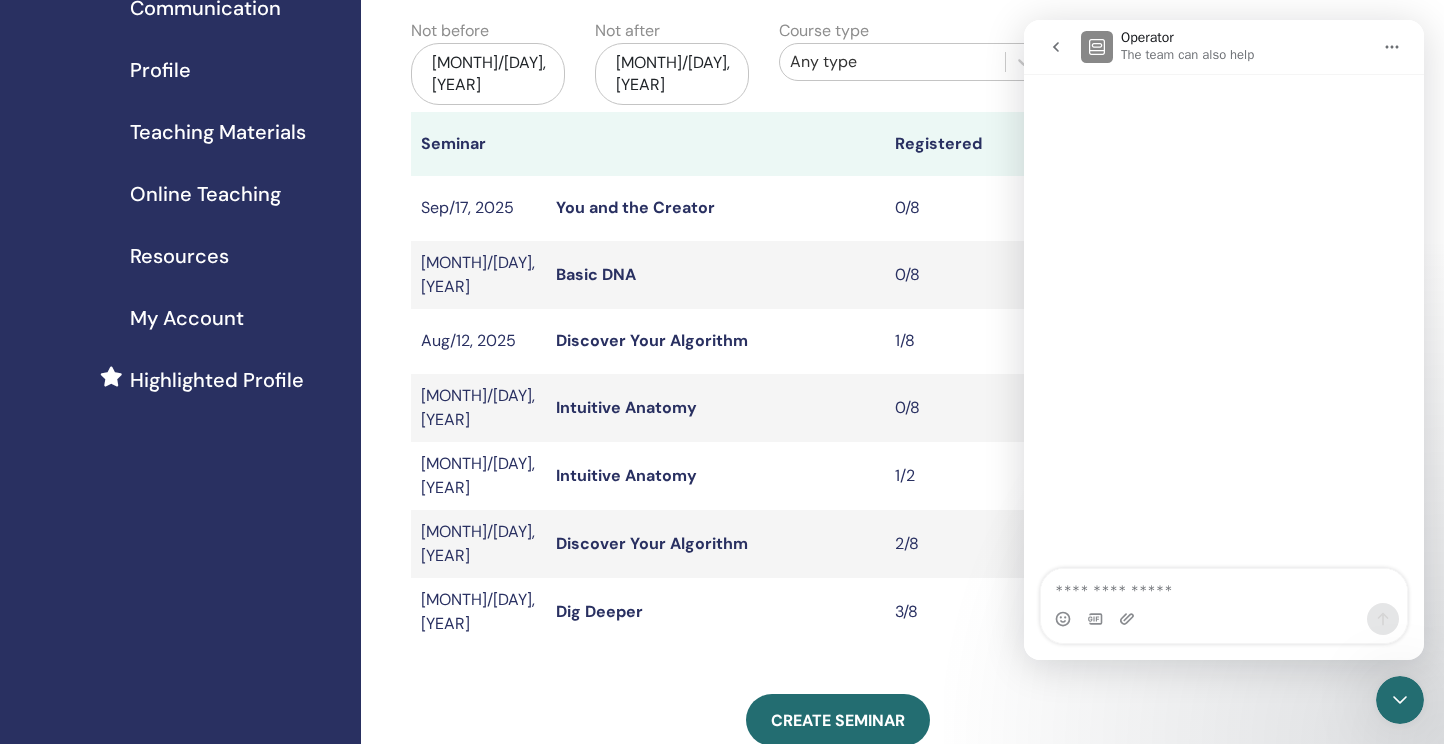 click at bounding box center [1224, 619] 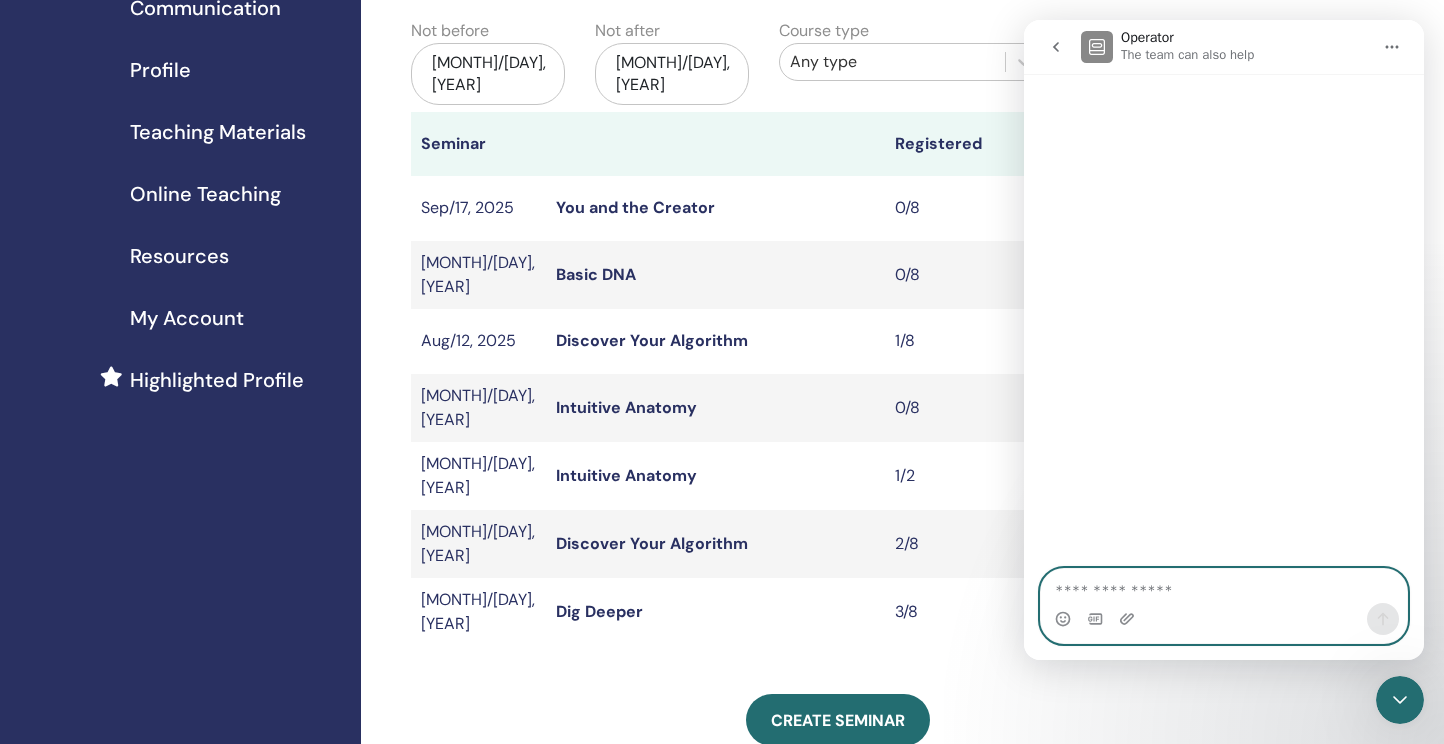 click at bounding box center [1224, 586] 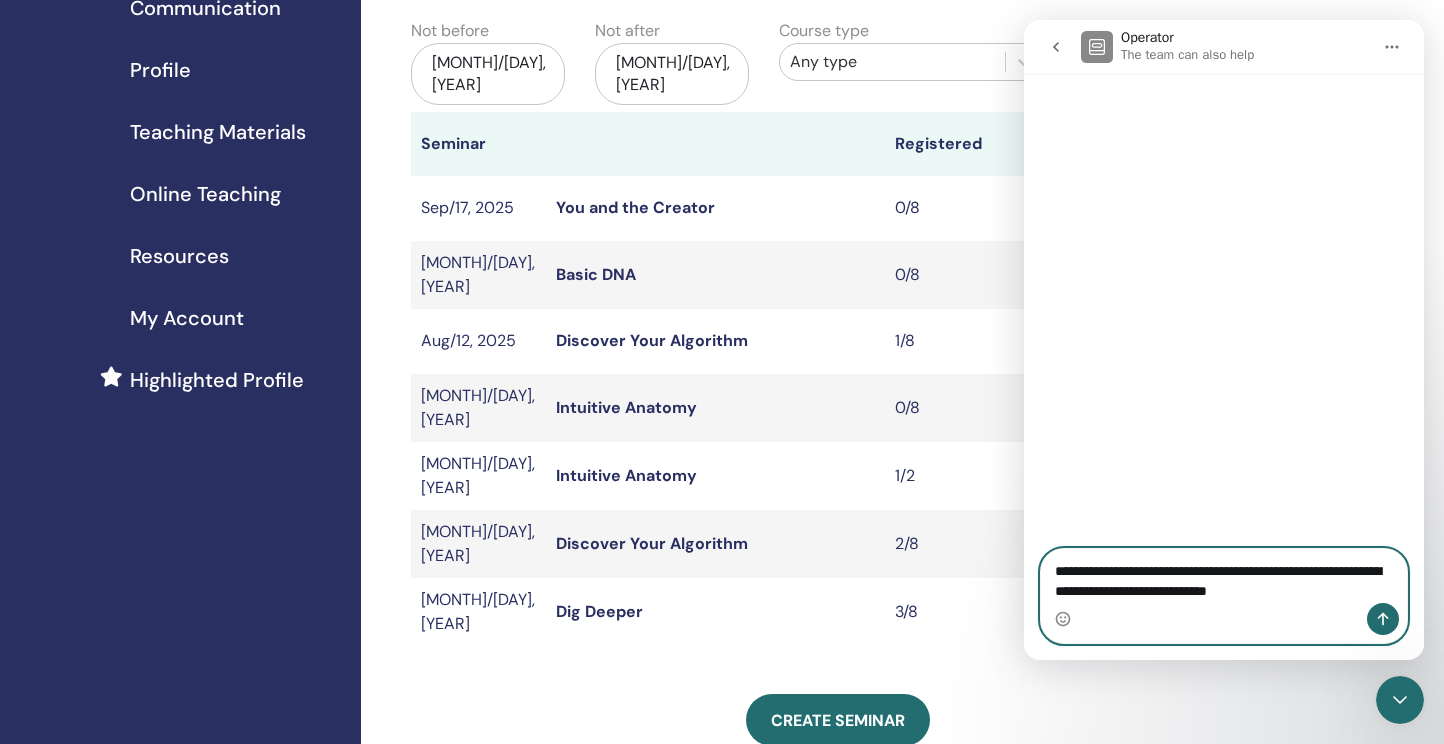 click on "**********" at bounding box center (1224, 576) 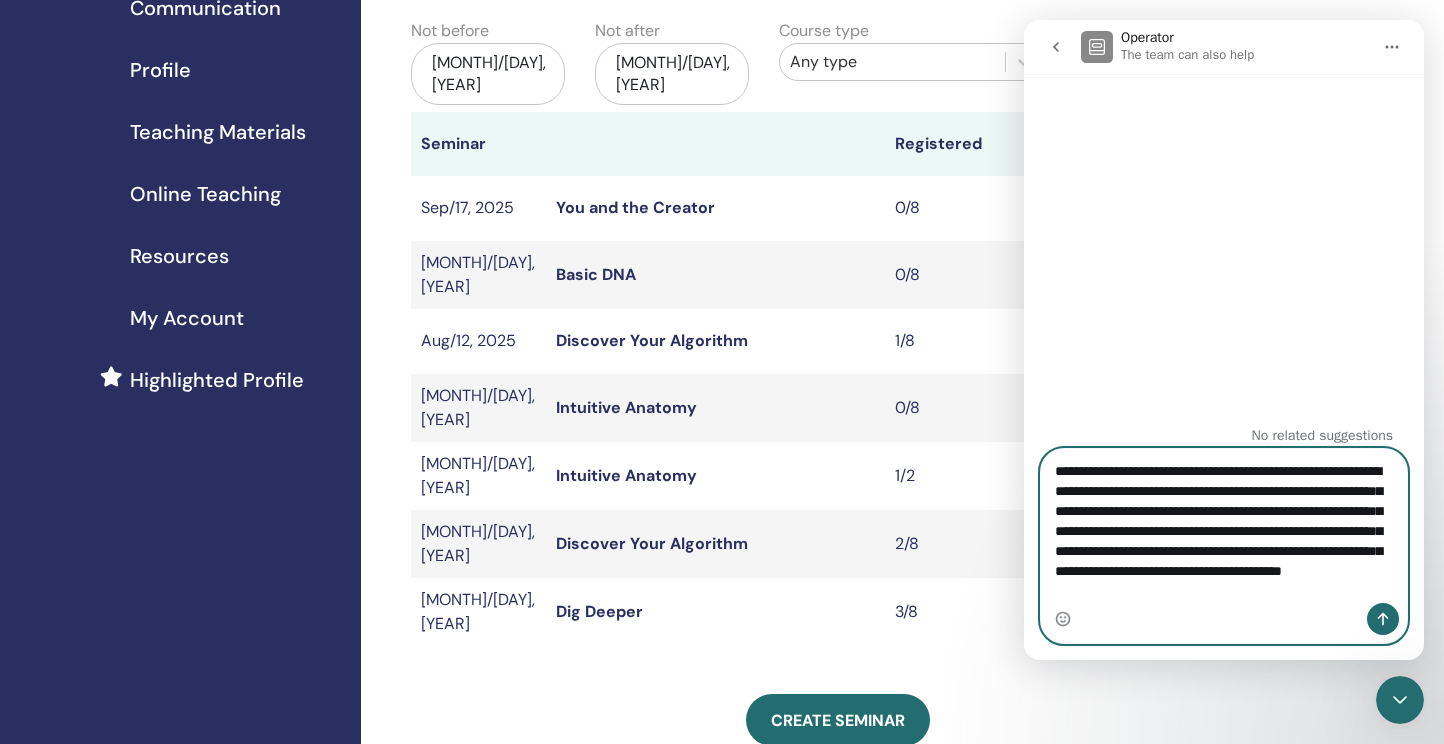 scroll, scrollTop: 12, scrollLeft: 0, axis: vertical 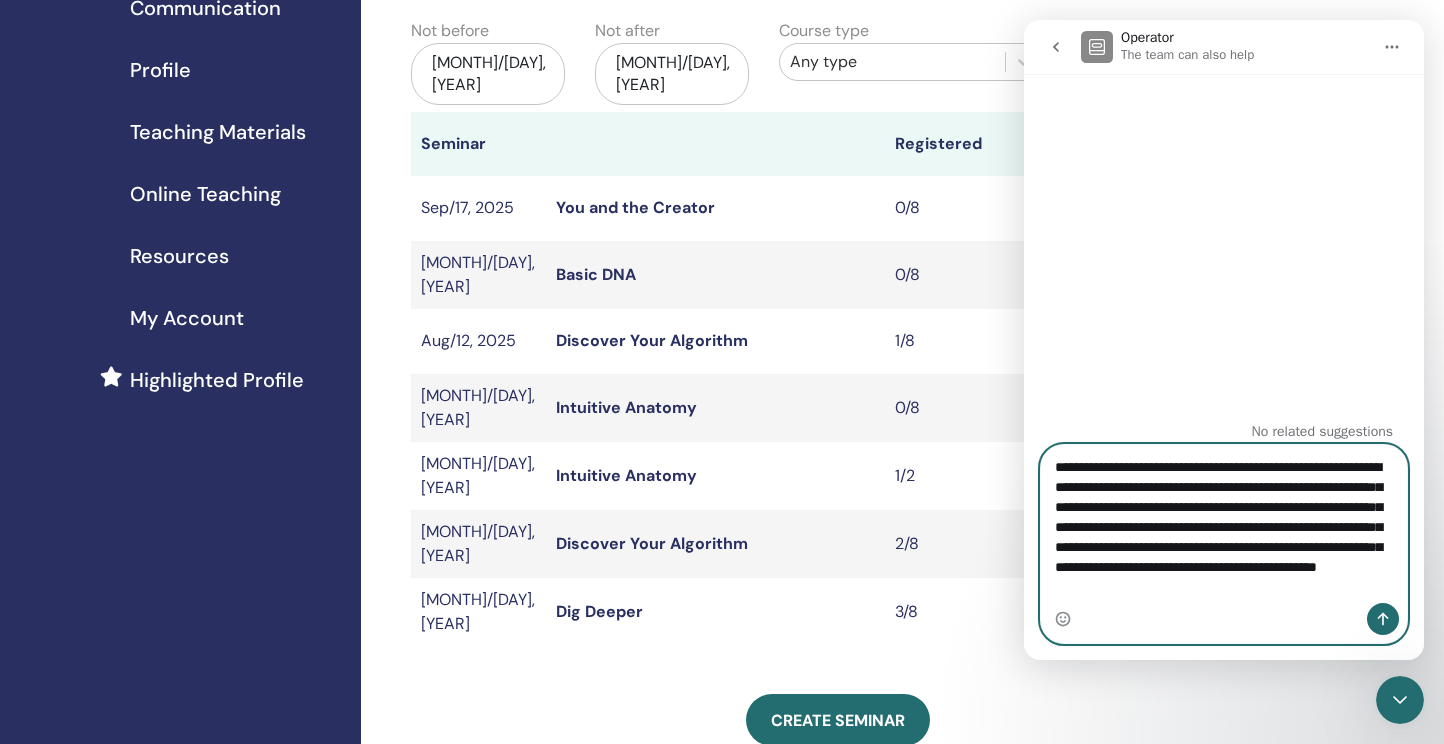 type on "**********" 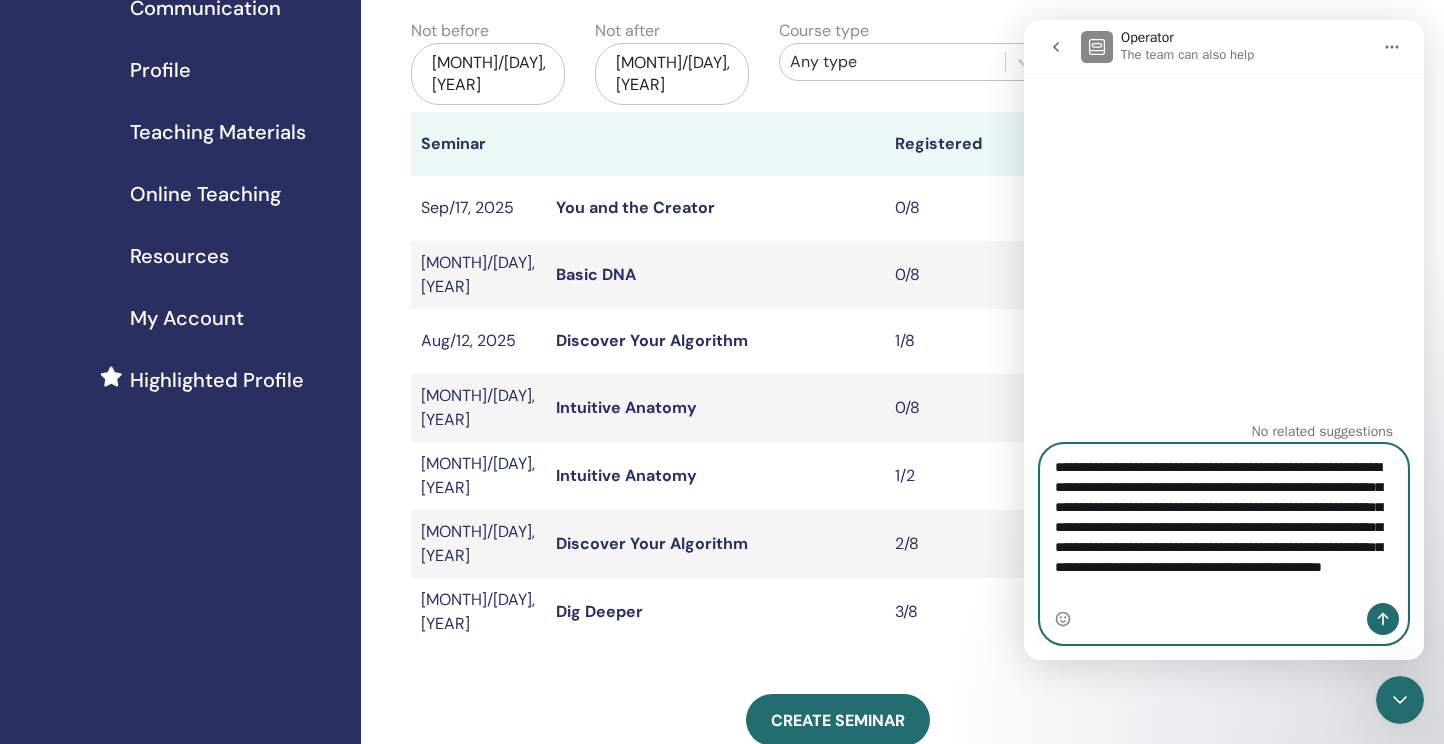 type 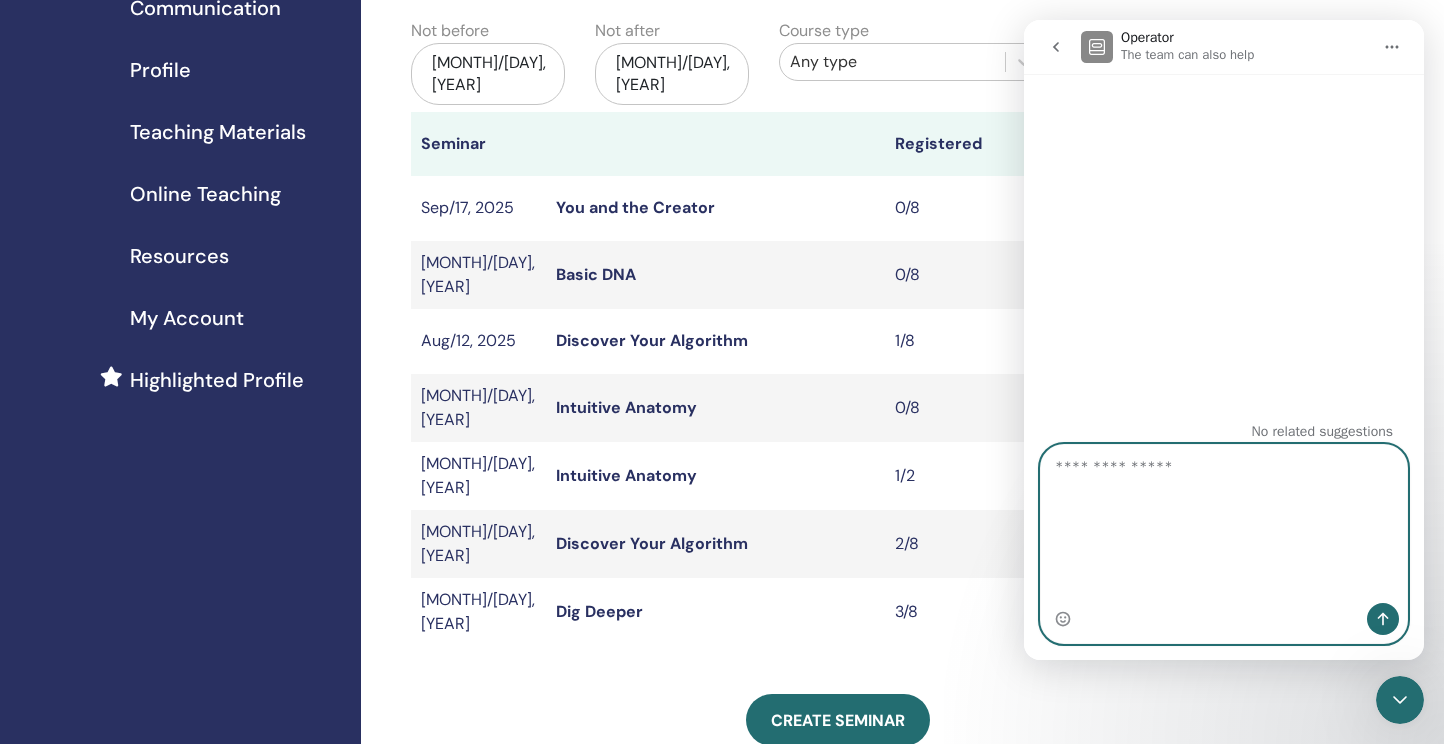 scroll, scrollTop: 0, scrollLeft: 0, axis: both 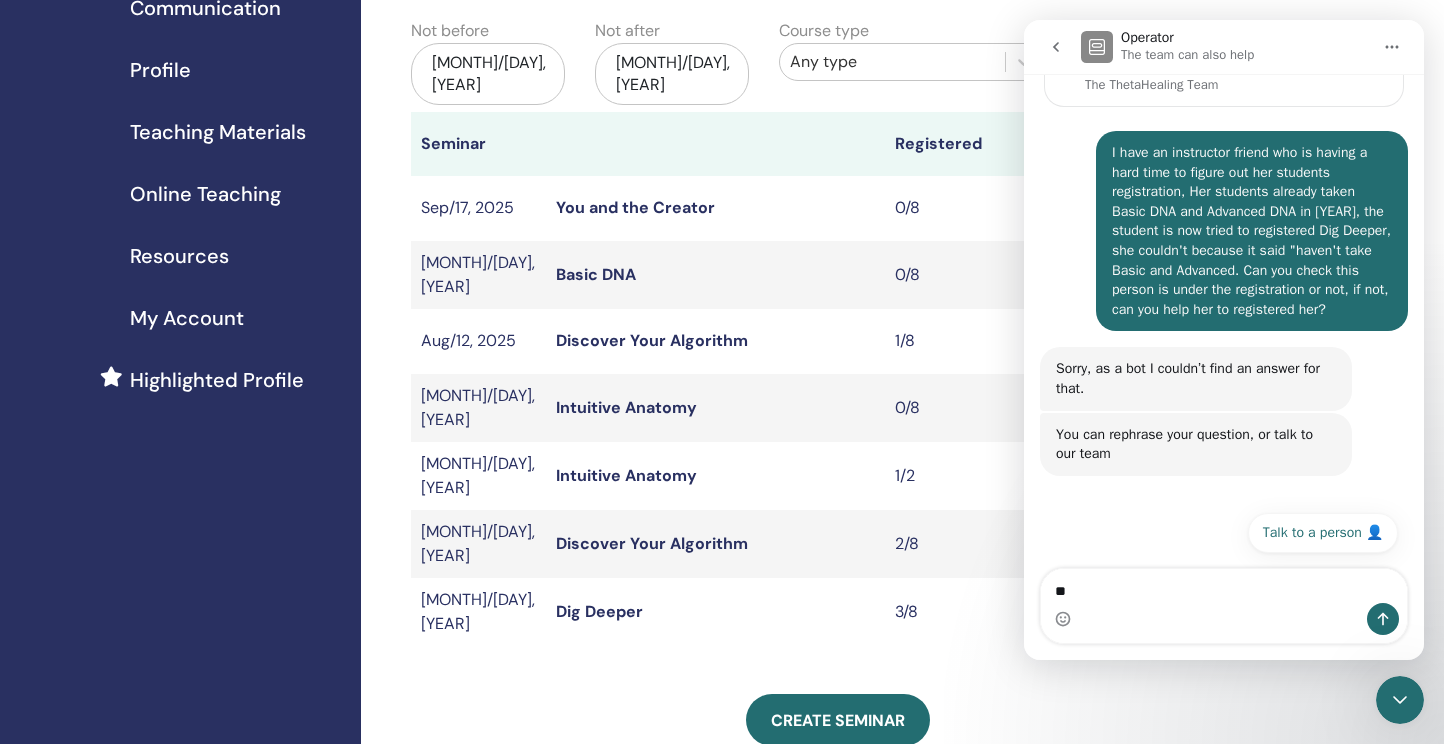 type on "*" 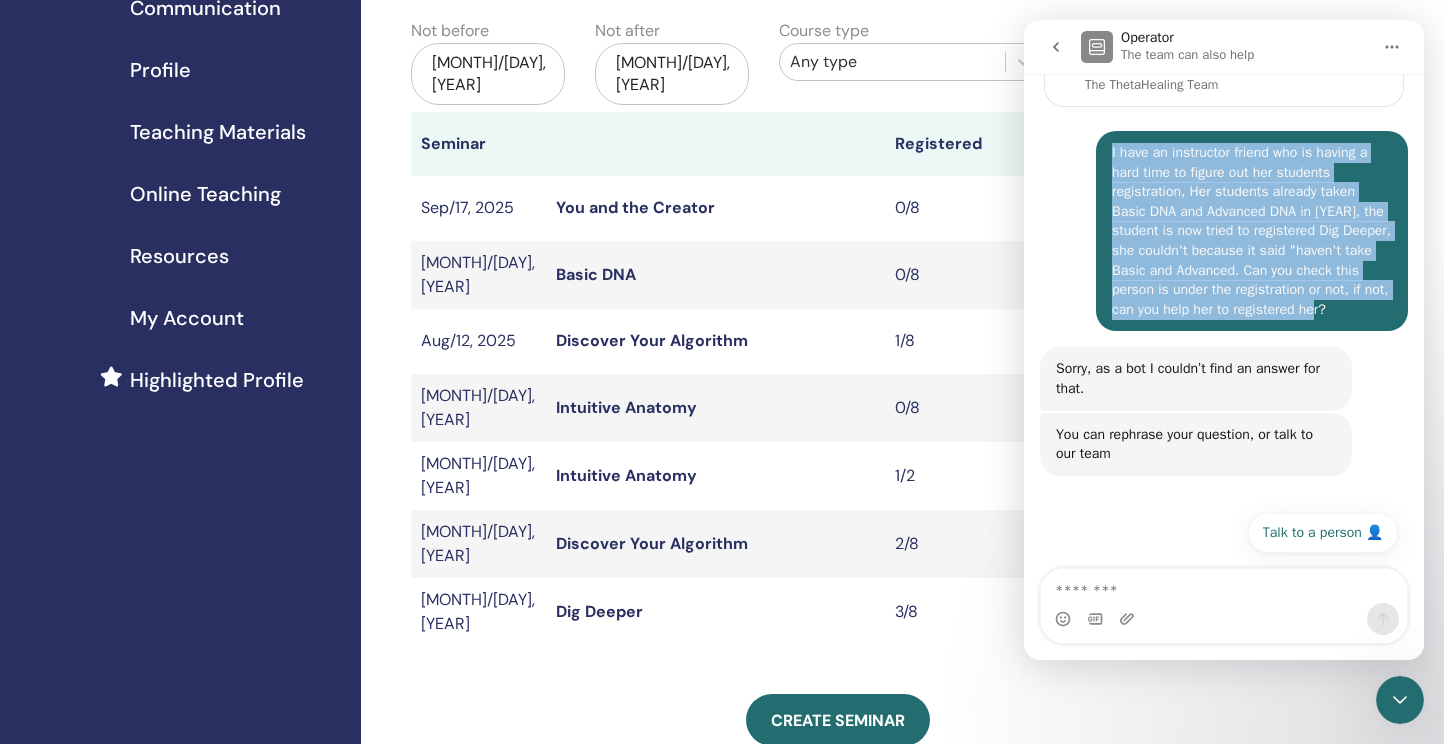drag, startPoint x: 1149, startPoint y: 310, endPoint x: 1090, endPoint y: 162, distance: 159.3267 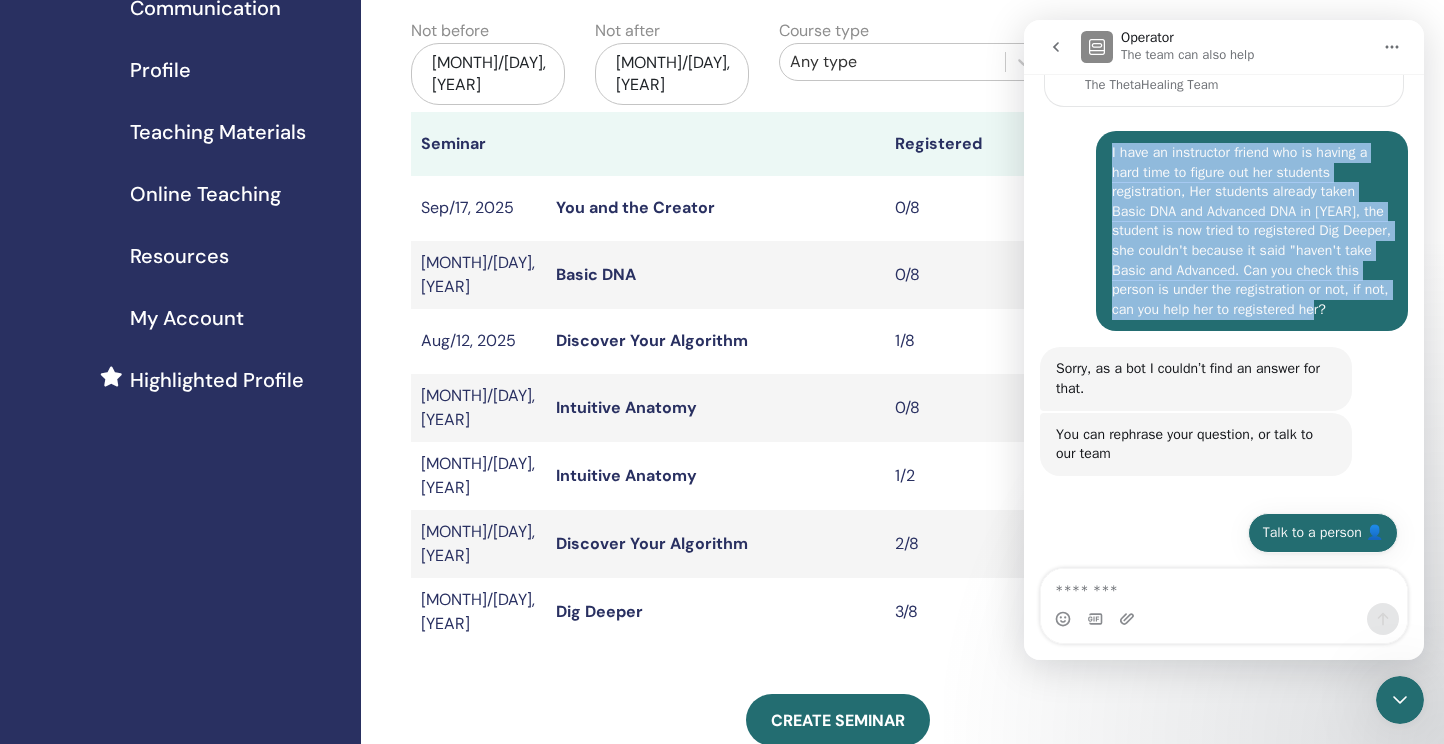 click on "Talk to a person 👤" at bounding box center [1323, 533] 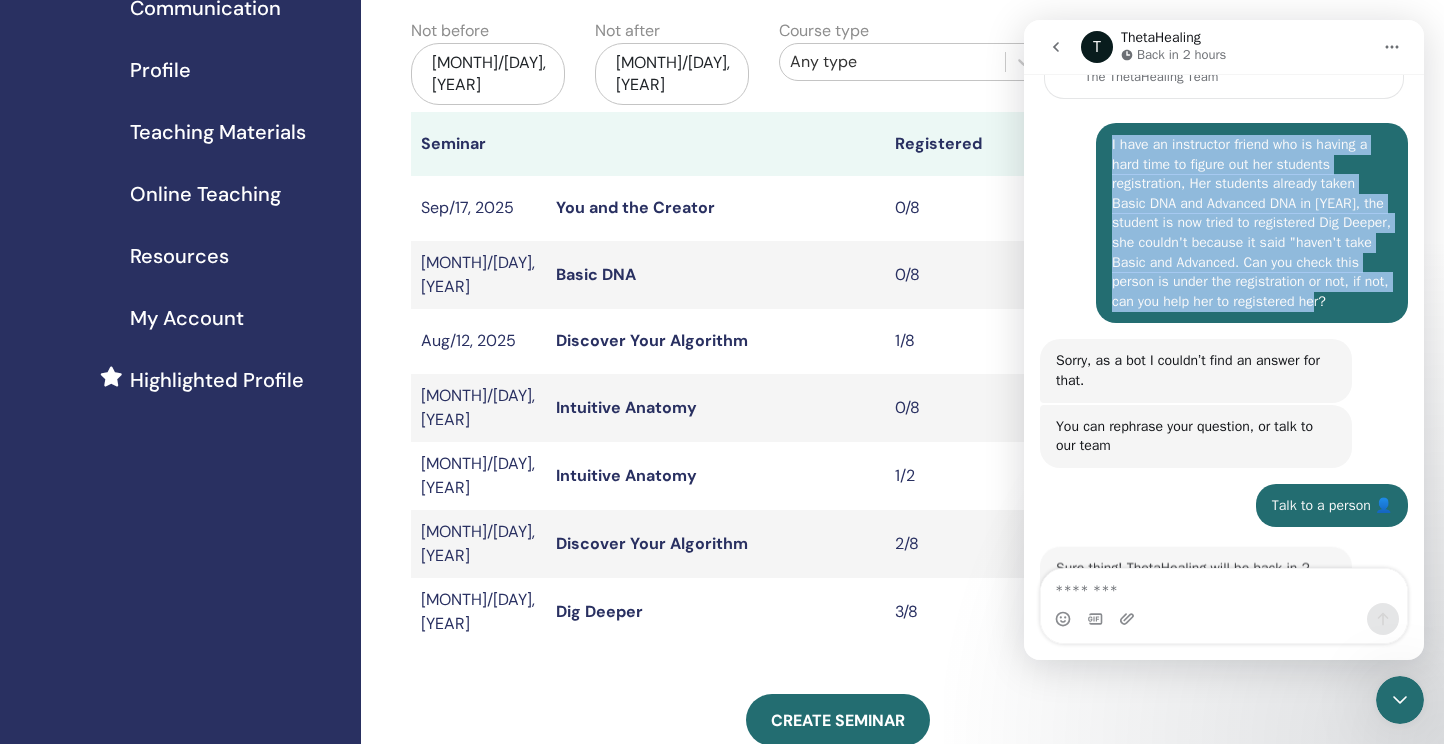 scroll, scrollTop: 441, scrollLeft: 0, axis: vertical 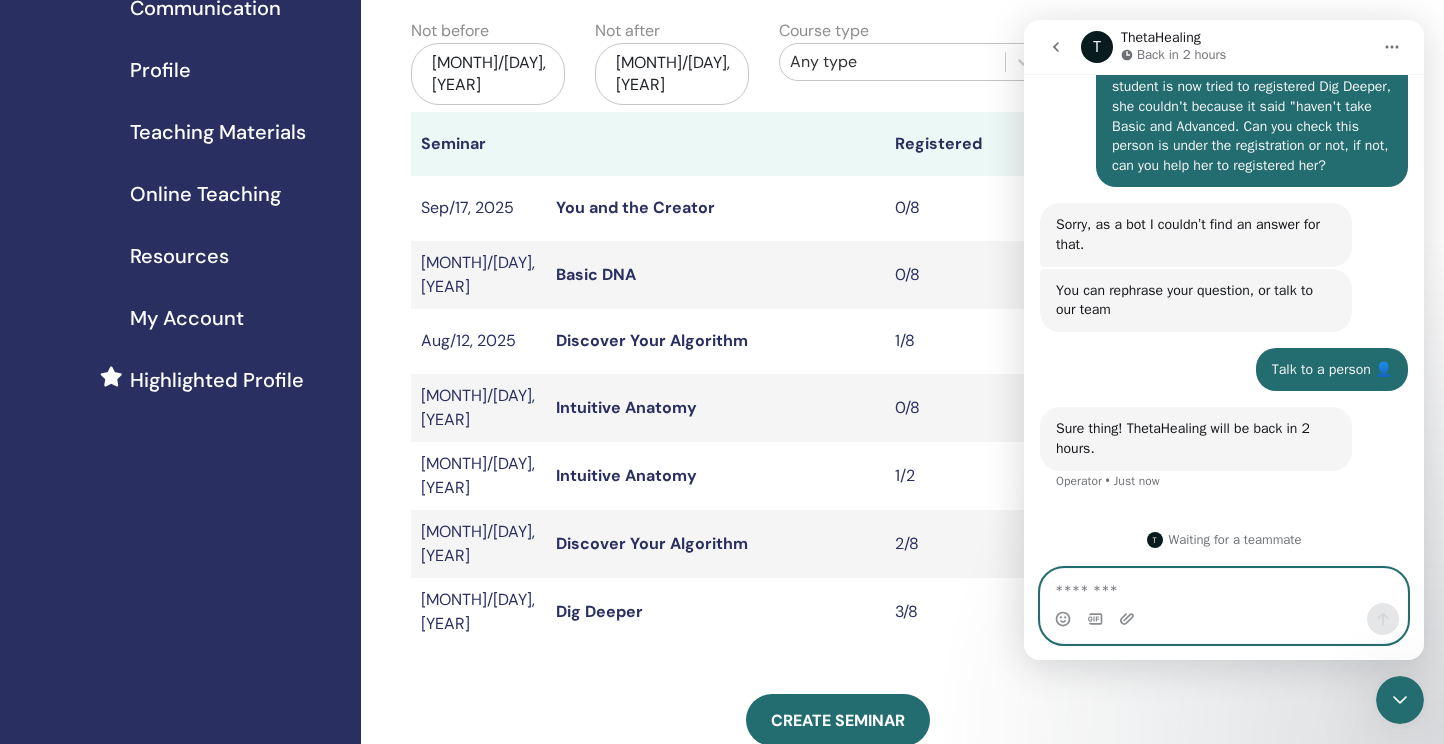 click at bounding box center [1224, 586] 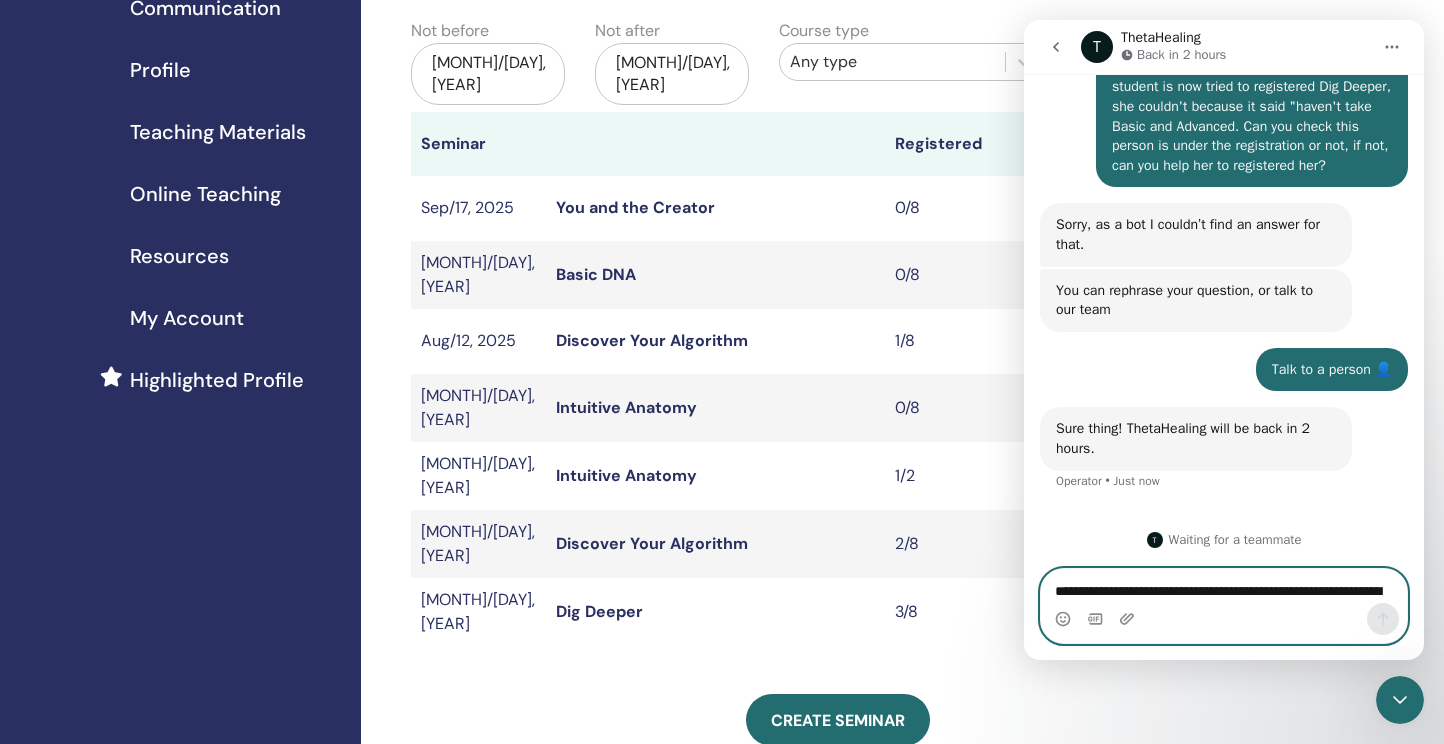 scroll, scrollTop: 12, scrollLeft: 0, axis: vertical 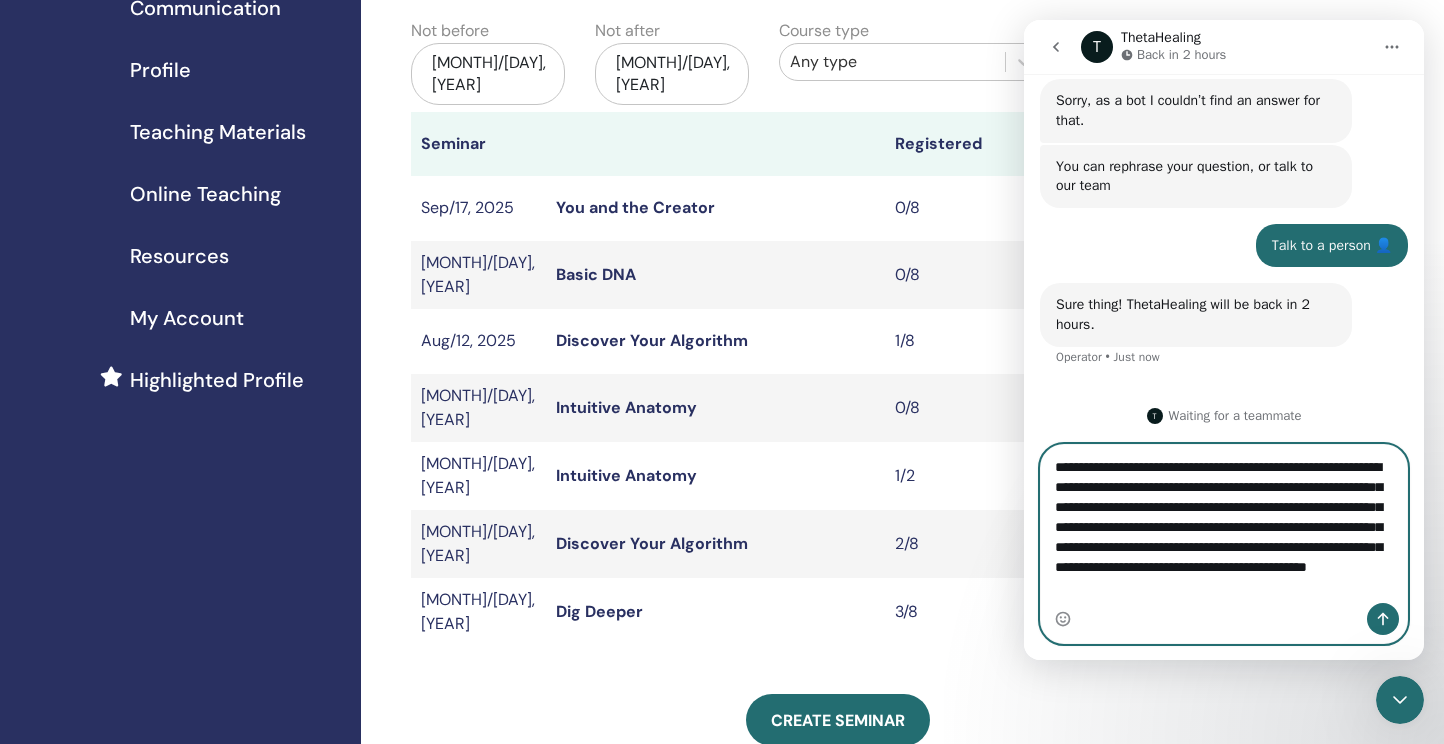type on "**********" 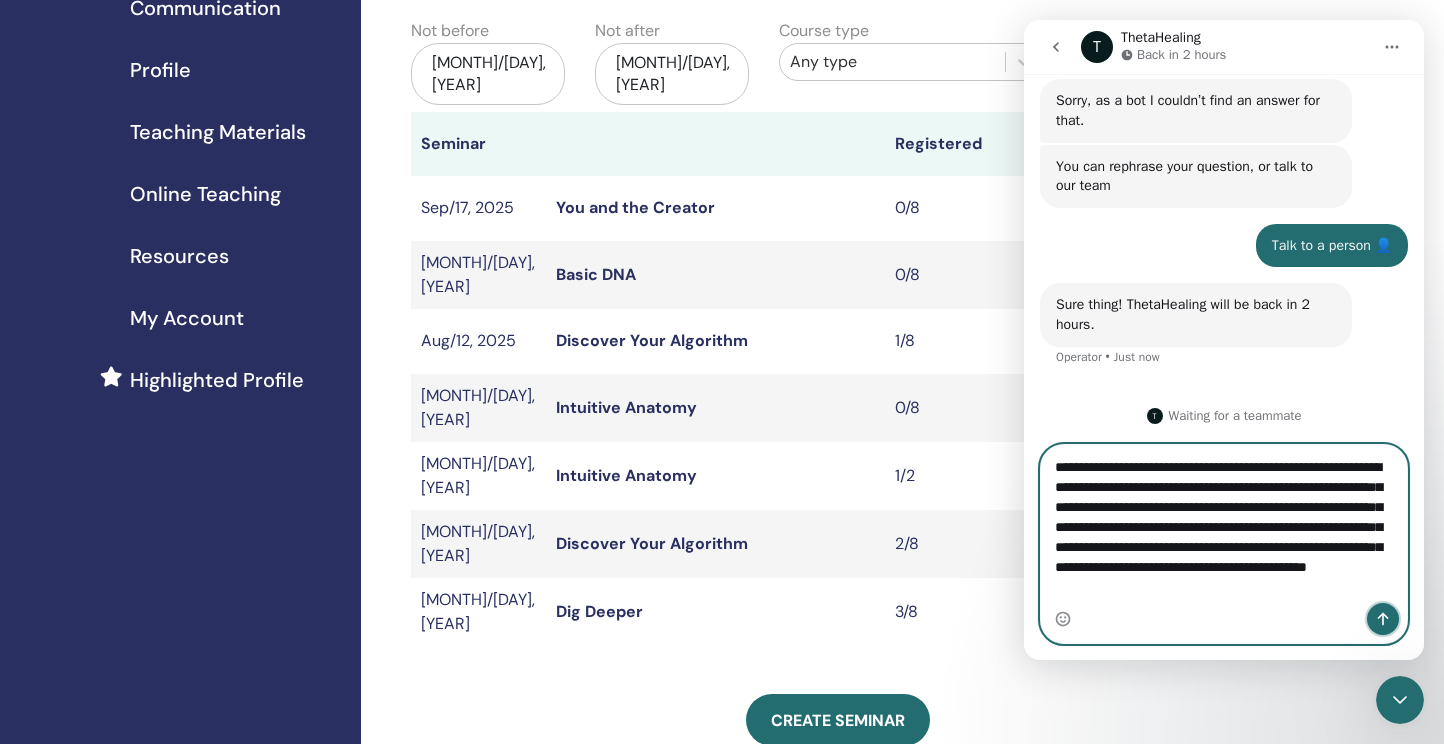 click 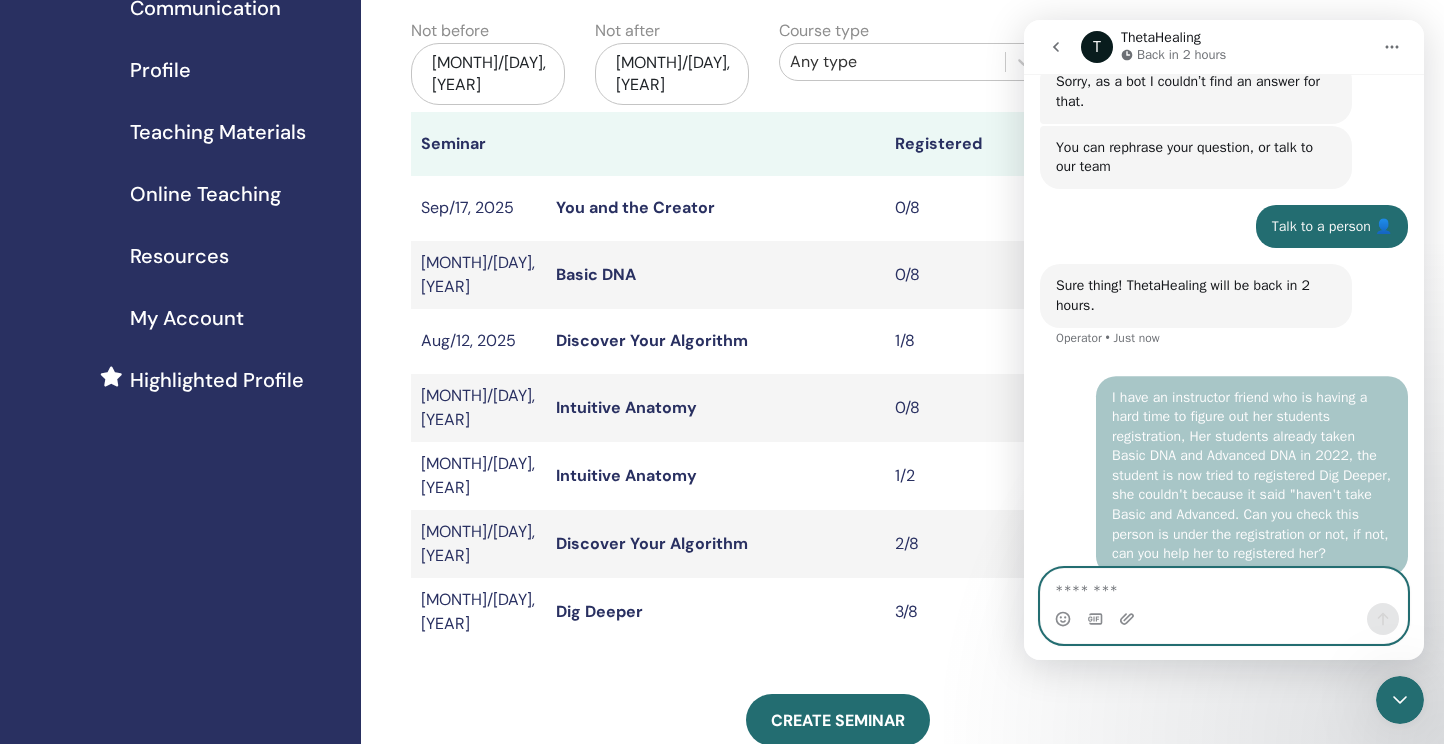 scroll, scrollTop: 0, scrollLeft: 0, axis: both 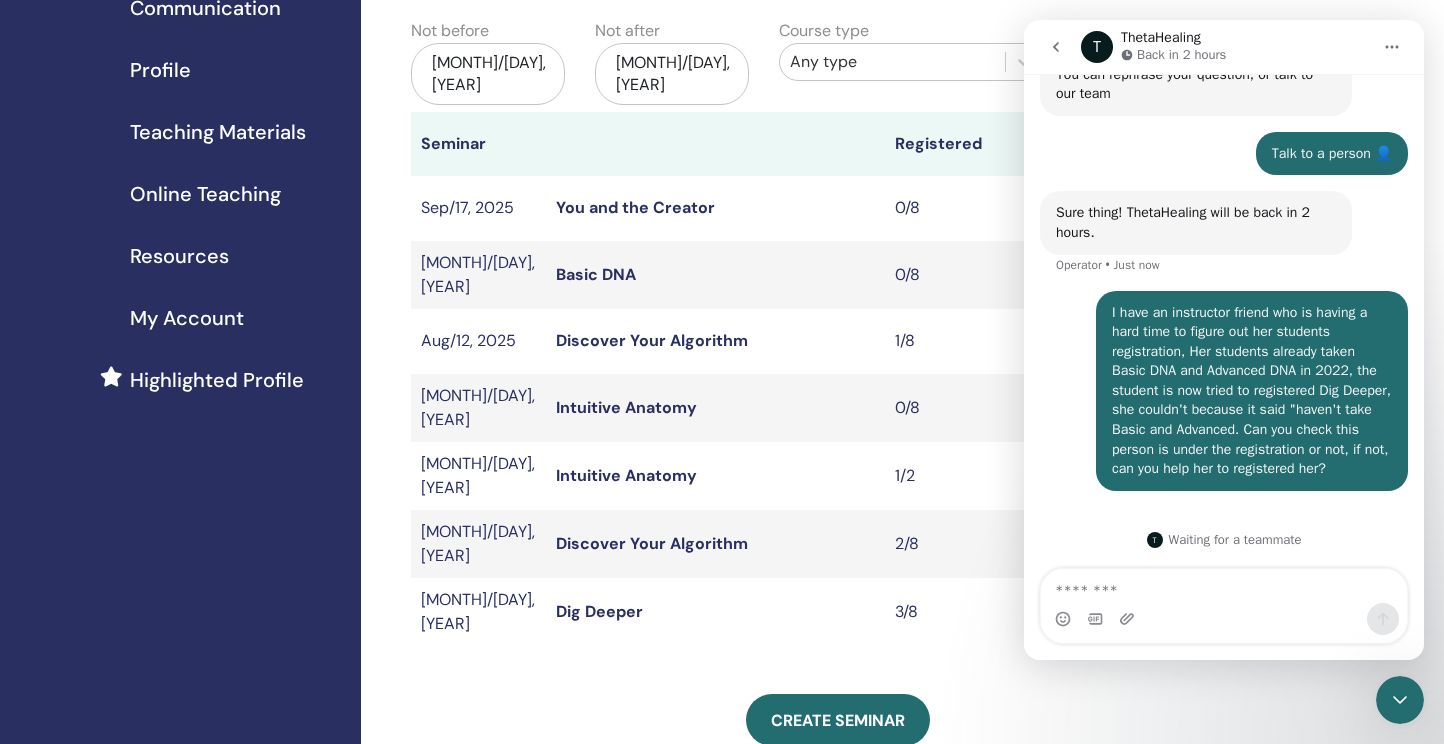 click at bounding box center (1224, 619) 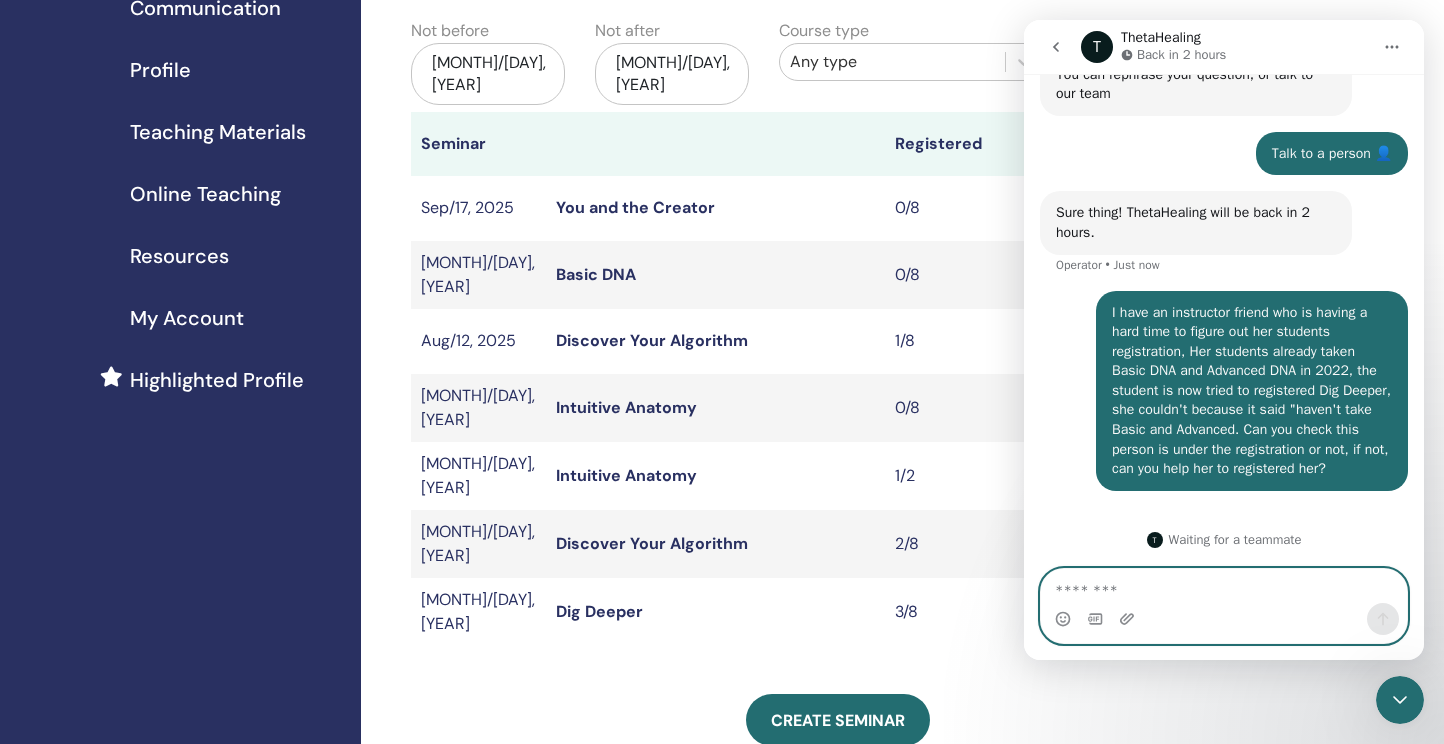 click at bounding box center (1224, 586) 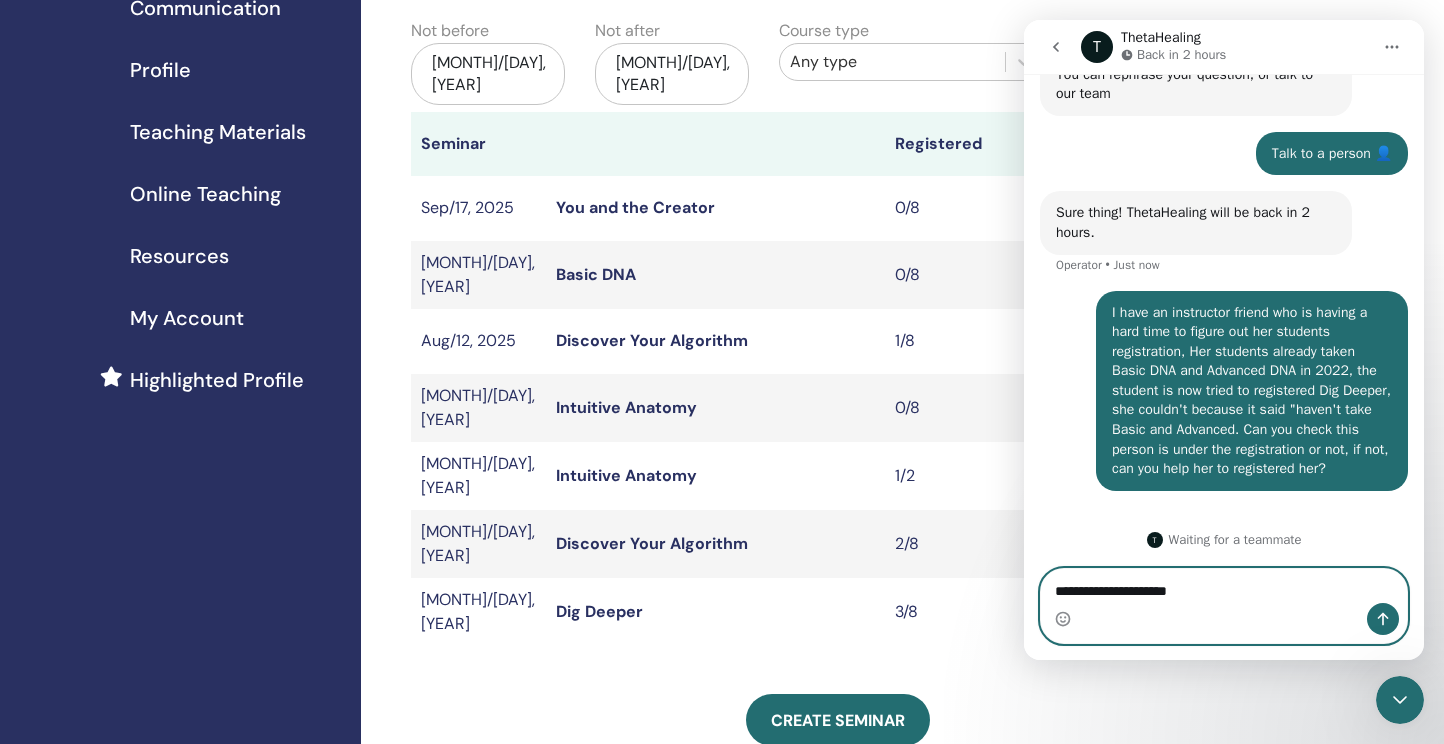 paste on "**********" 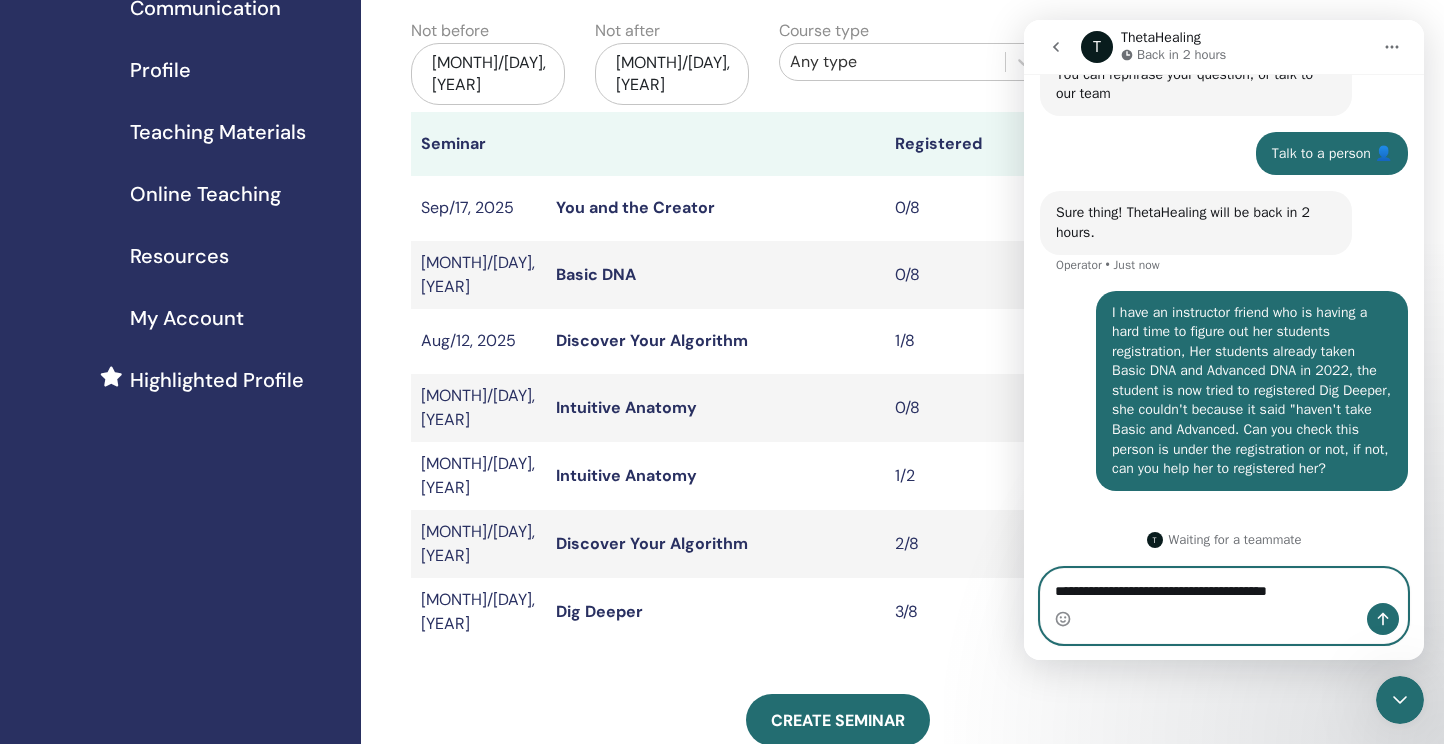 type on "**********" 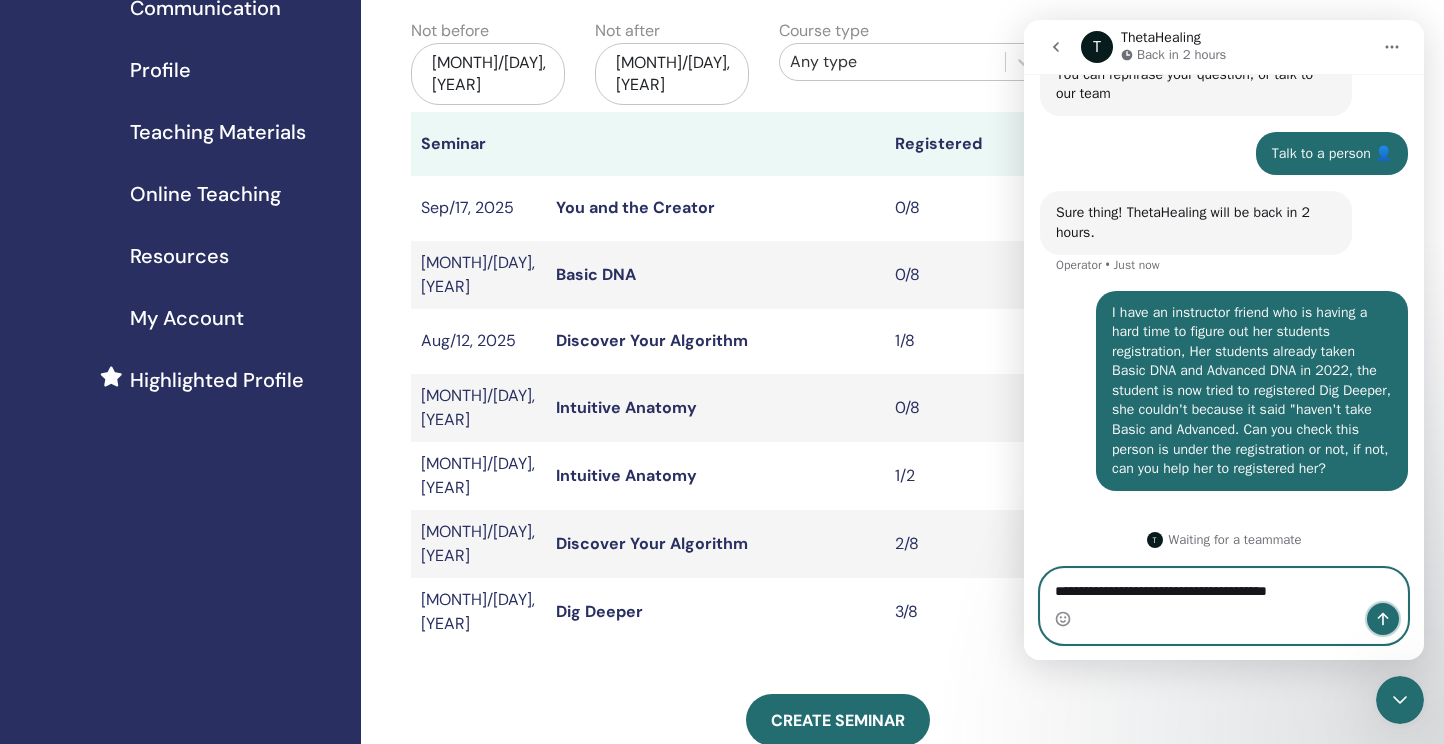 click 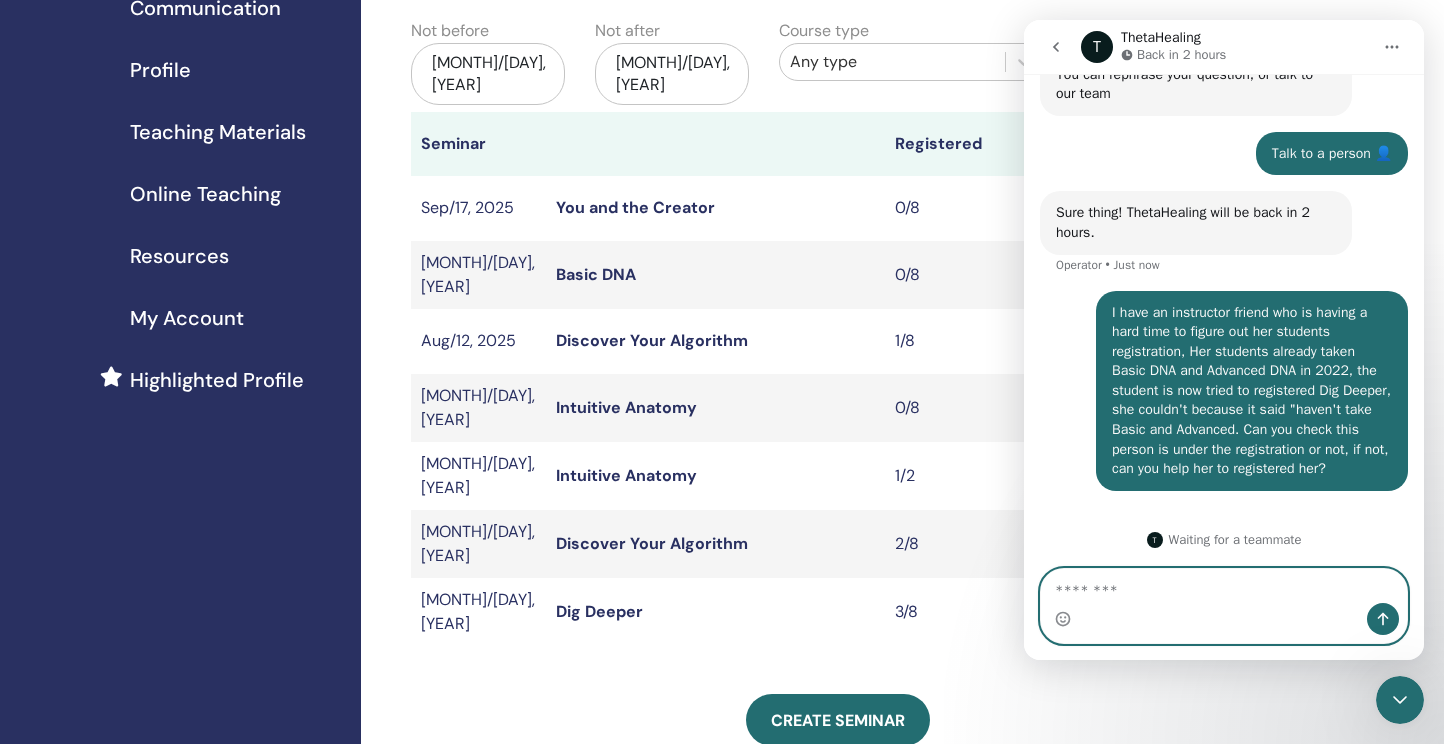 scroll, scrollTop: 742, scrollLeft: 0, axis: vertical 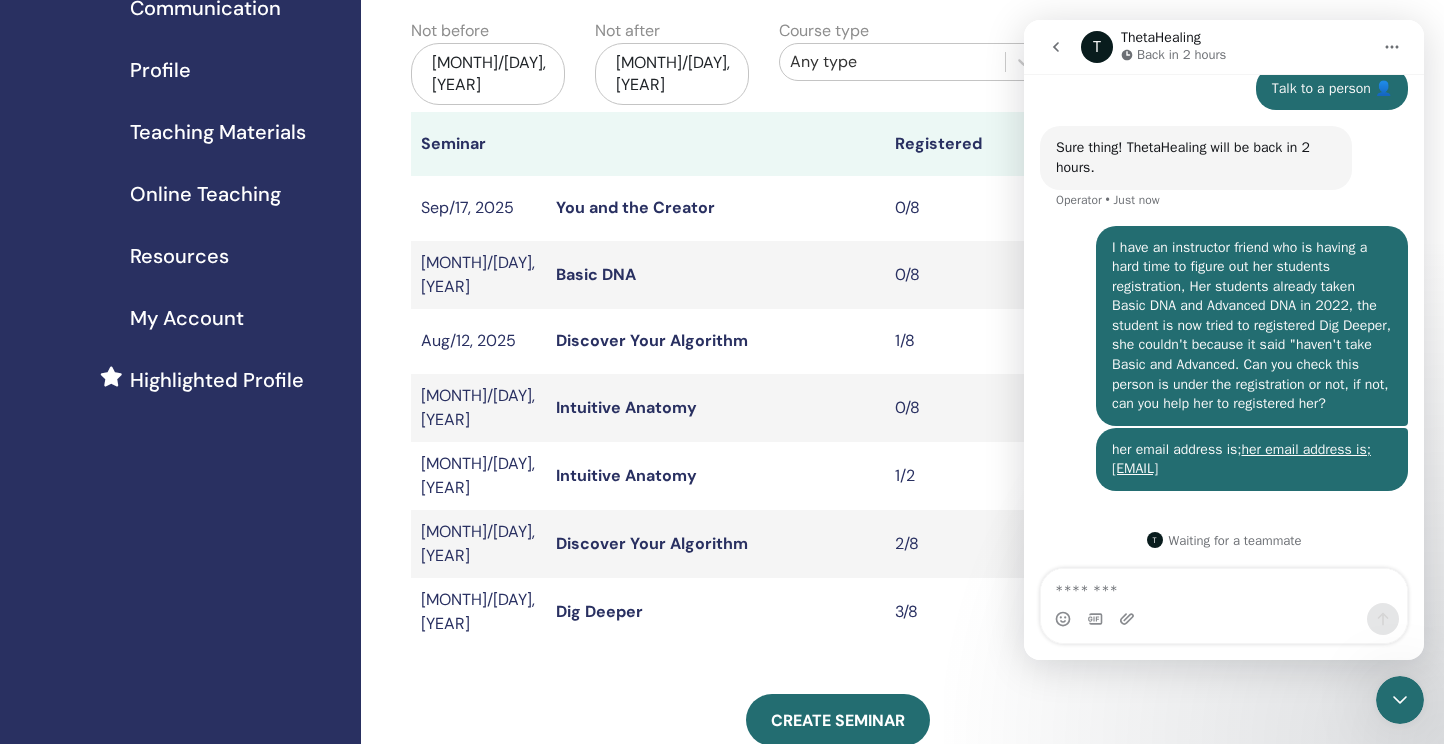 click at bounding box center (1224, 619) 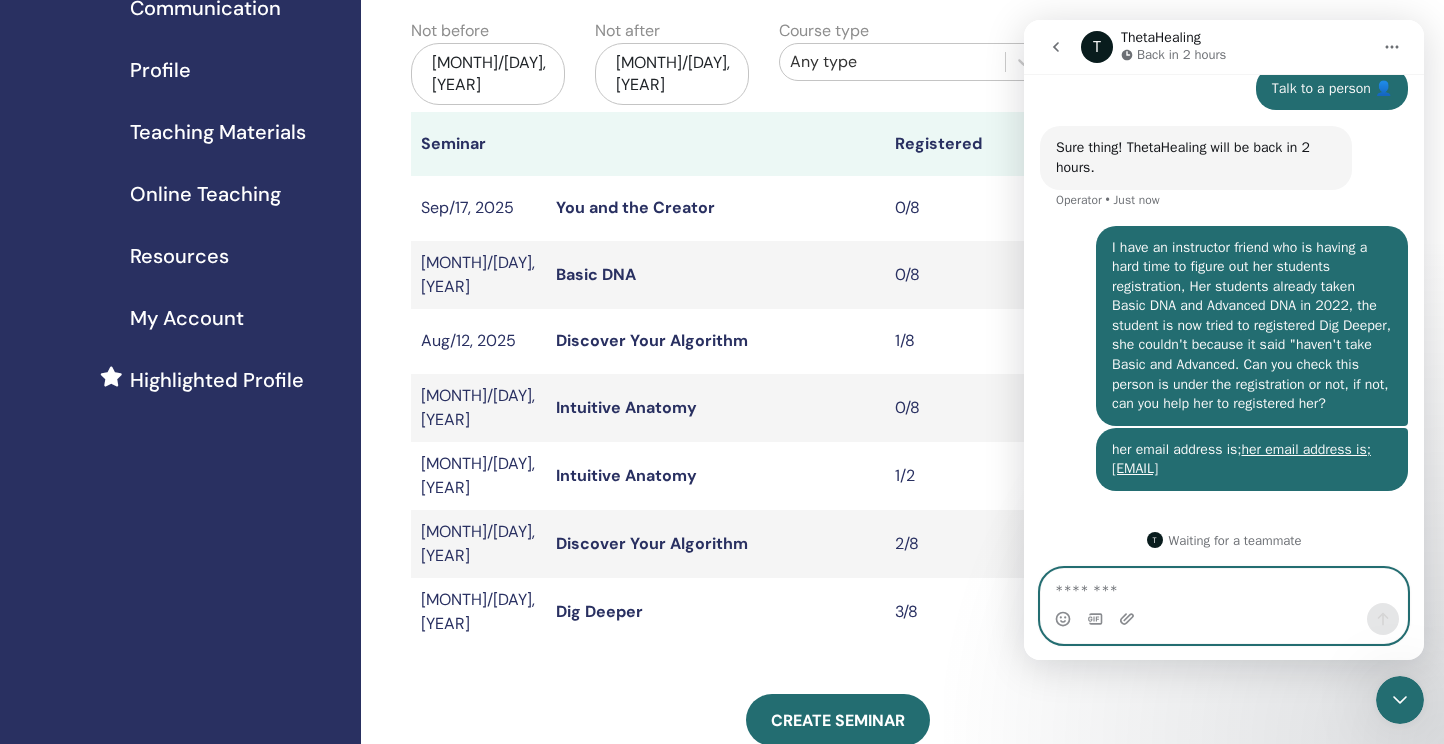 click at bounding box center [1224, 586] 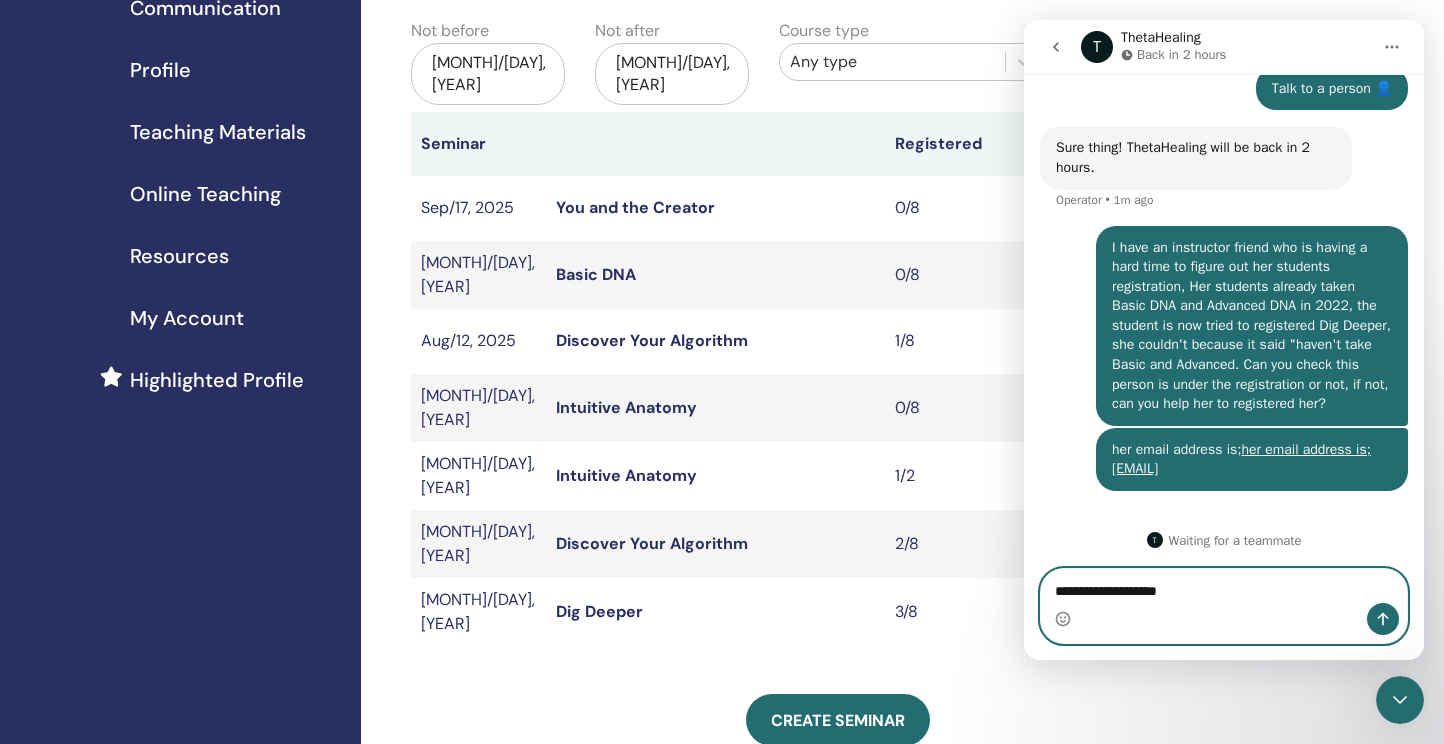 type on "**********" 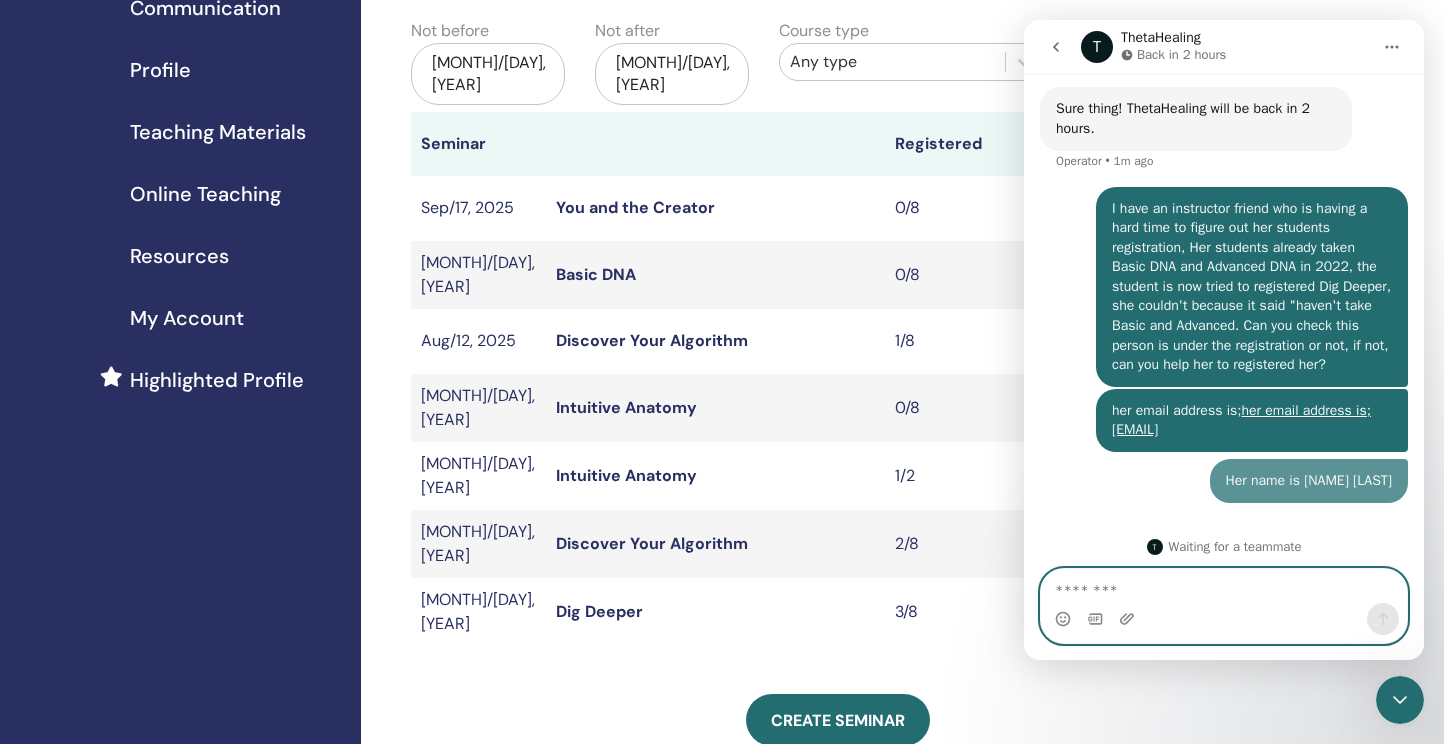 scroll, scrollTop: 788, scrollLeft: 0, axis: vertical 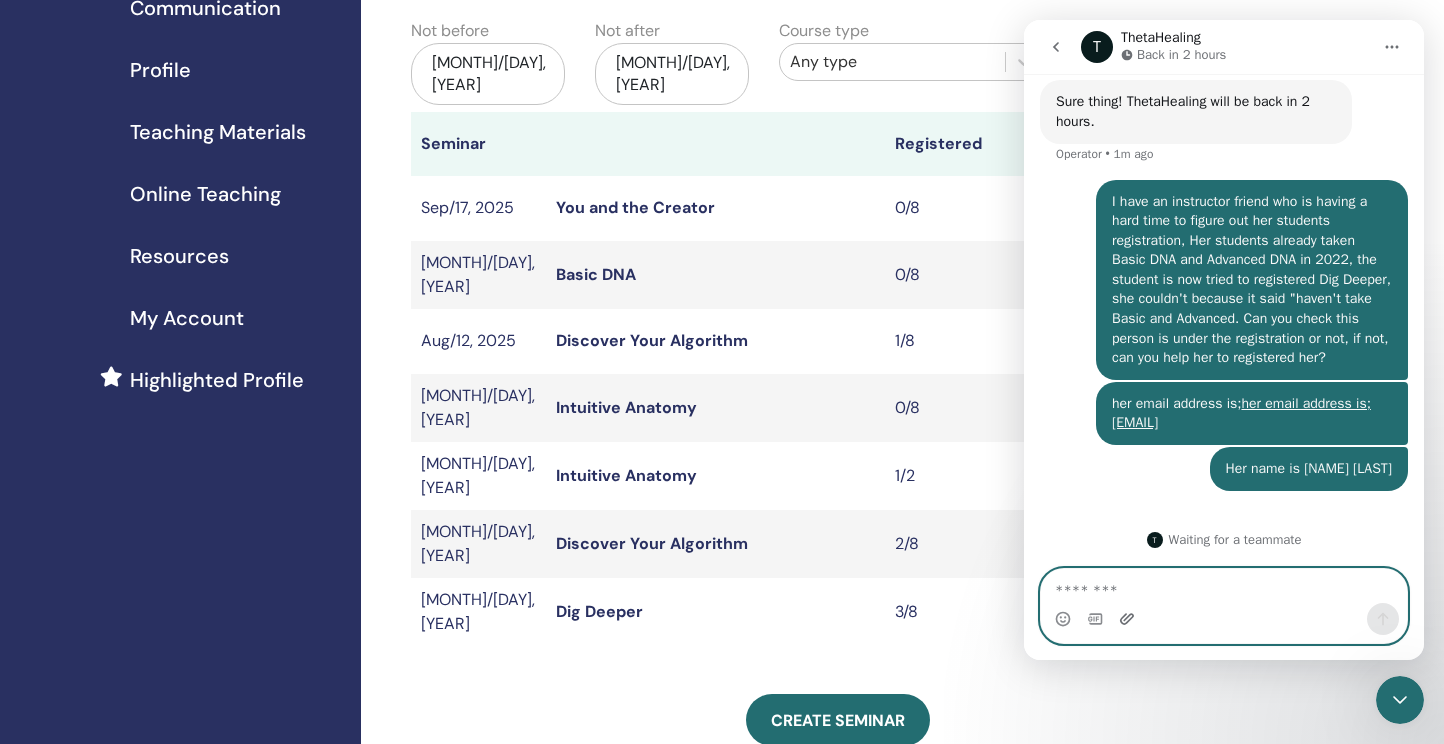 type 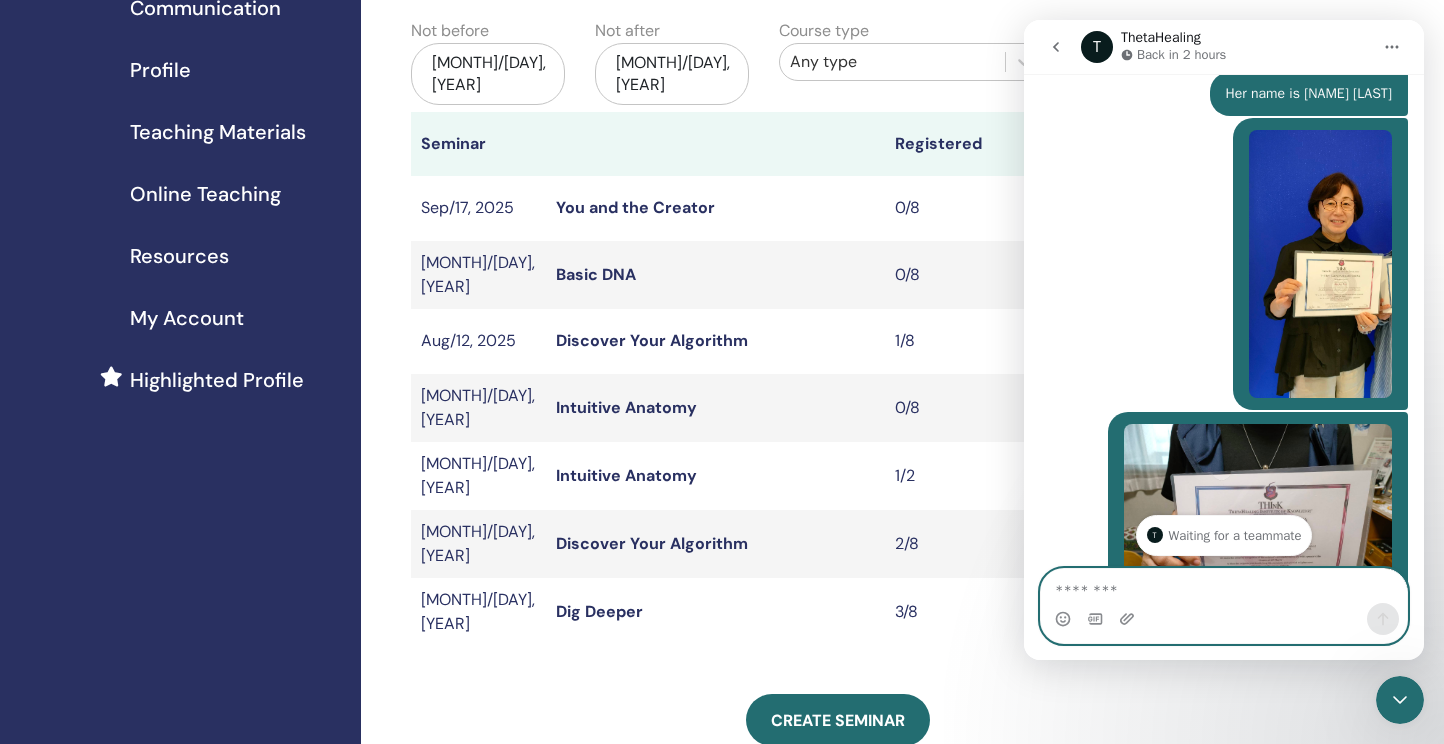 scroll, scrollTop: 1106, scrollLeft: 0, axis: vertical 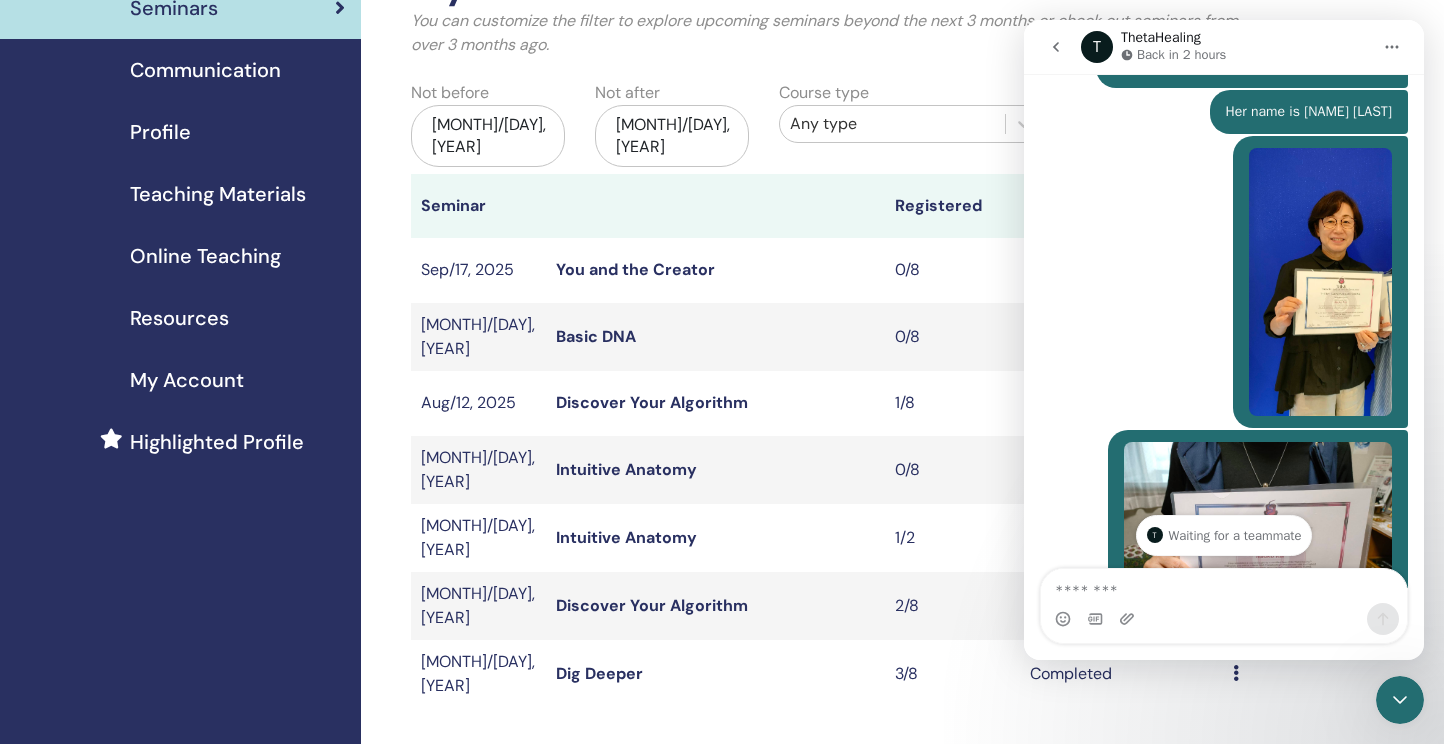 click on "Home
Seminars
Communication
Profile
Teaching Materials
Online Teaching" at bounding box center [180, 616] 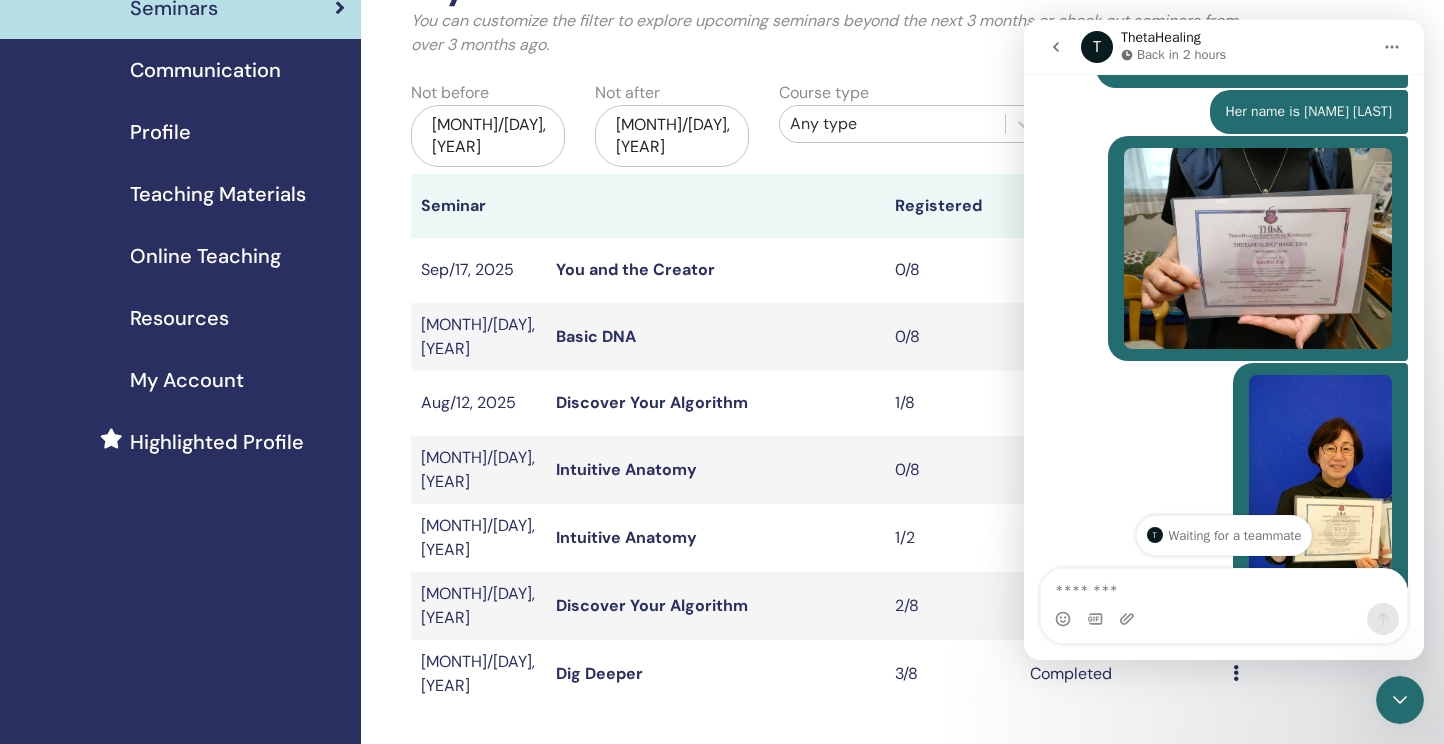 click on "Home
Seminars
Communication
Profile
Teaching Materials
Online Teaching" at bounding box center (180, 616) 